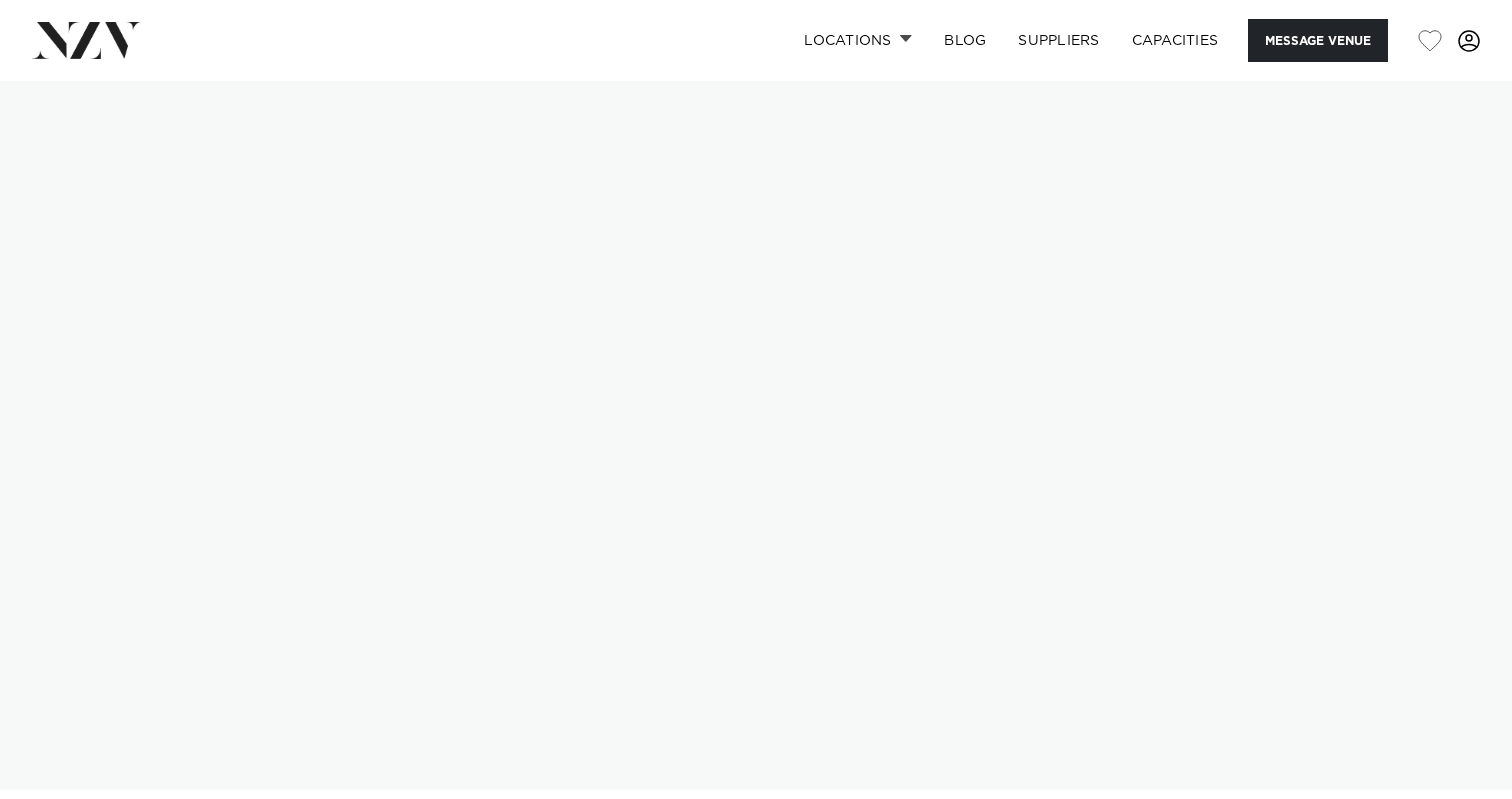 scroll, scrollTop: 0, scrollLeft: 0, axis: both 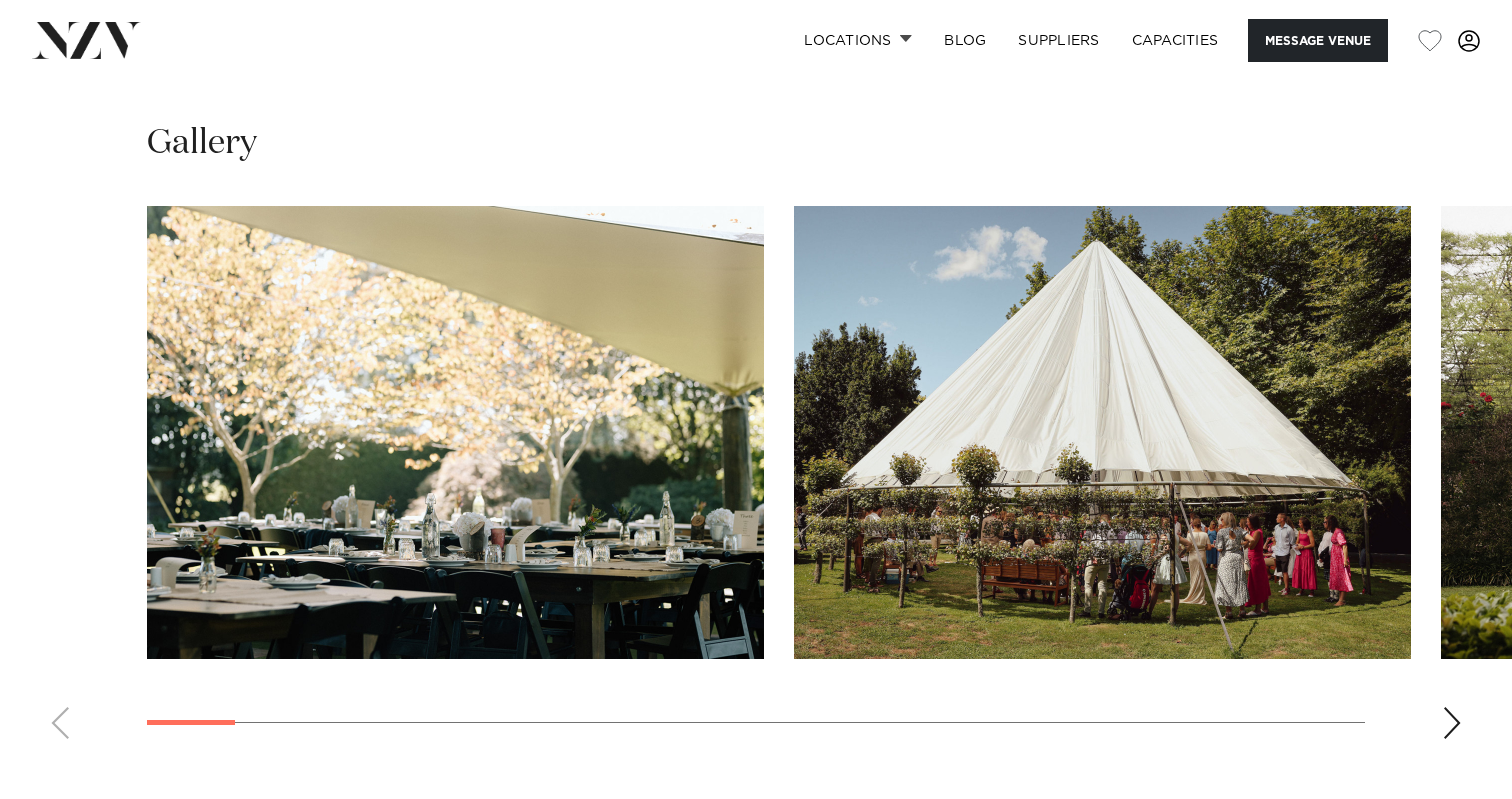 click at bounding box center [1452, 723] 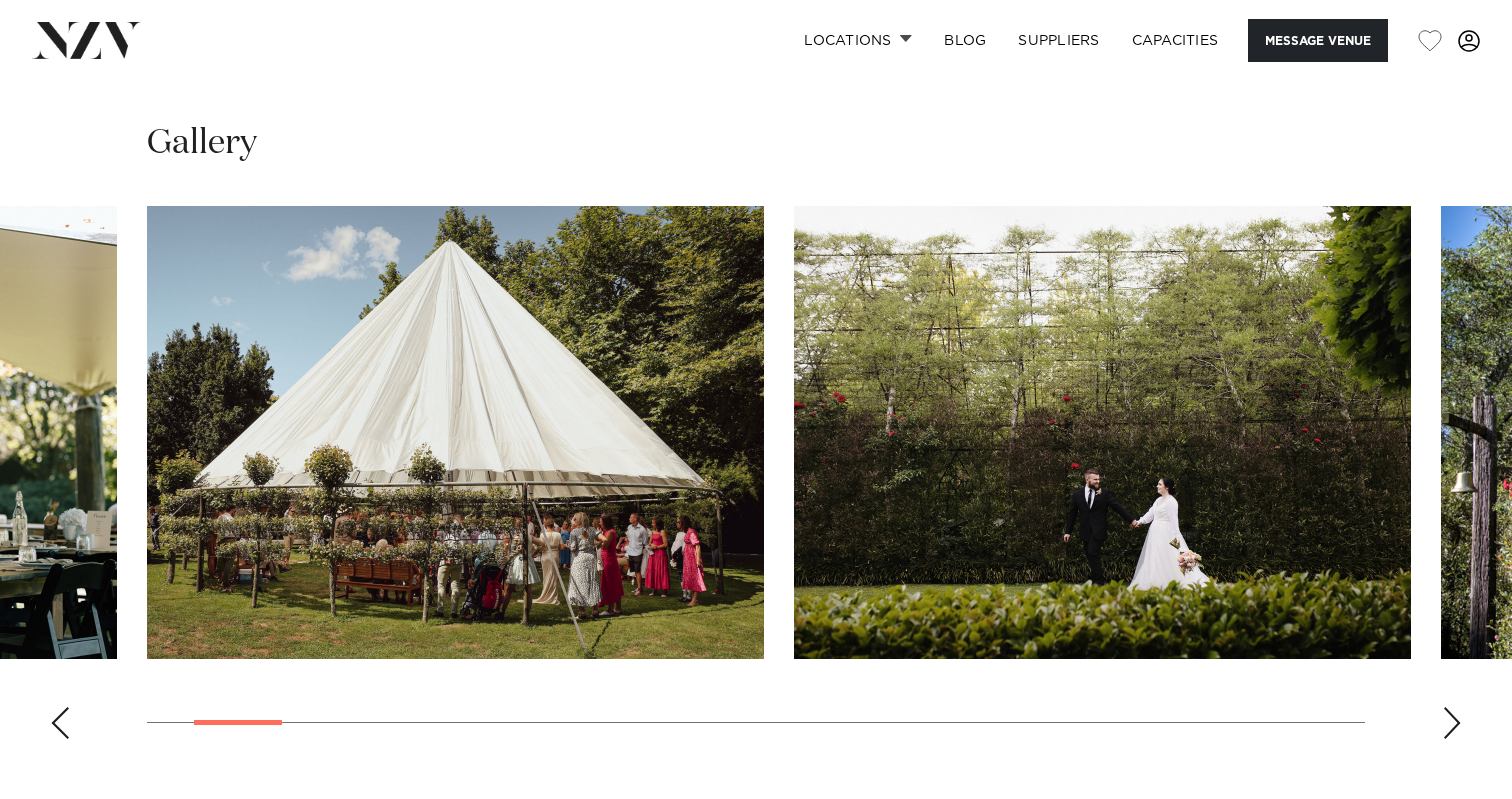click at bounding box center (1452, 723) 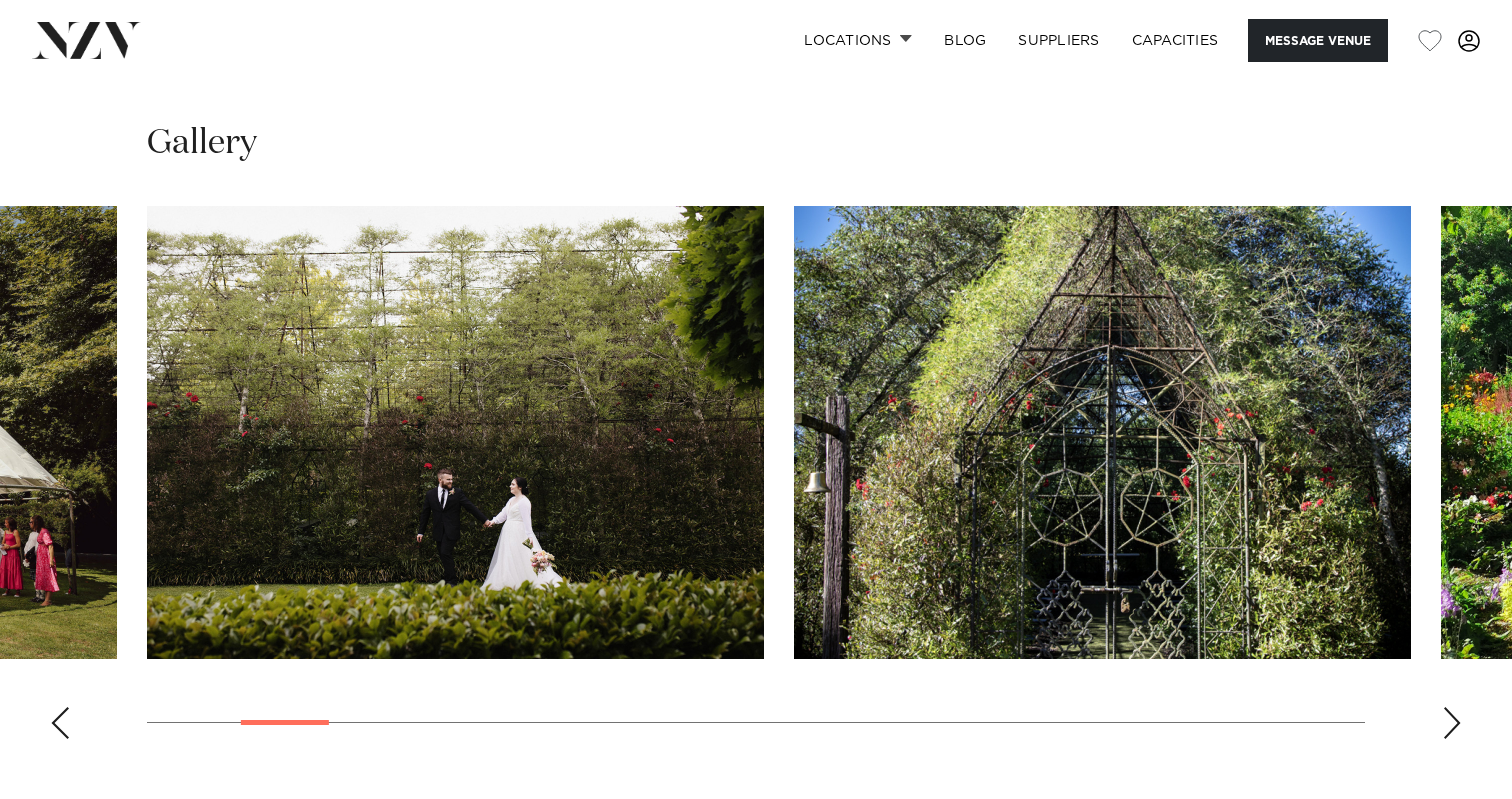 click at bounding box center [1452, 723] 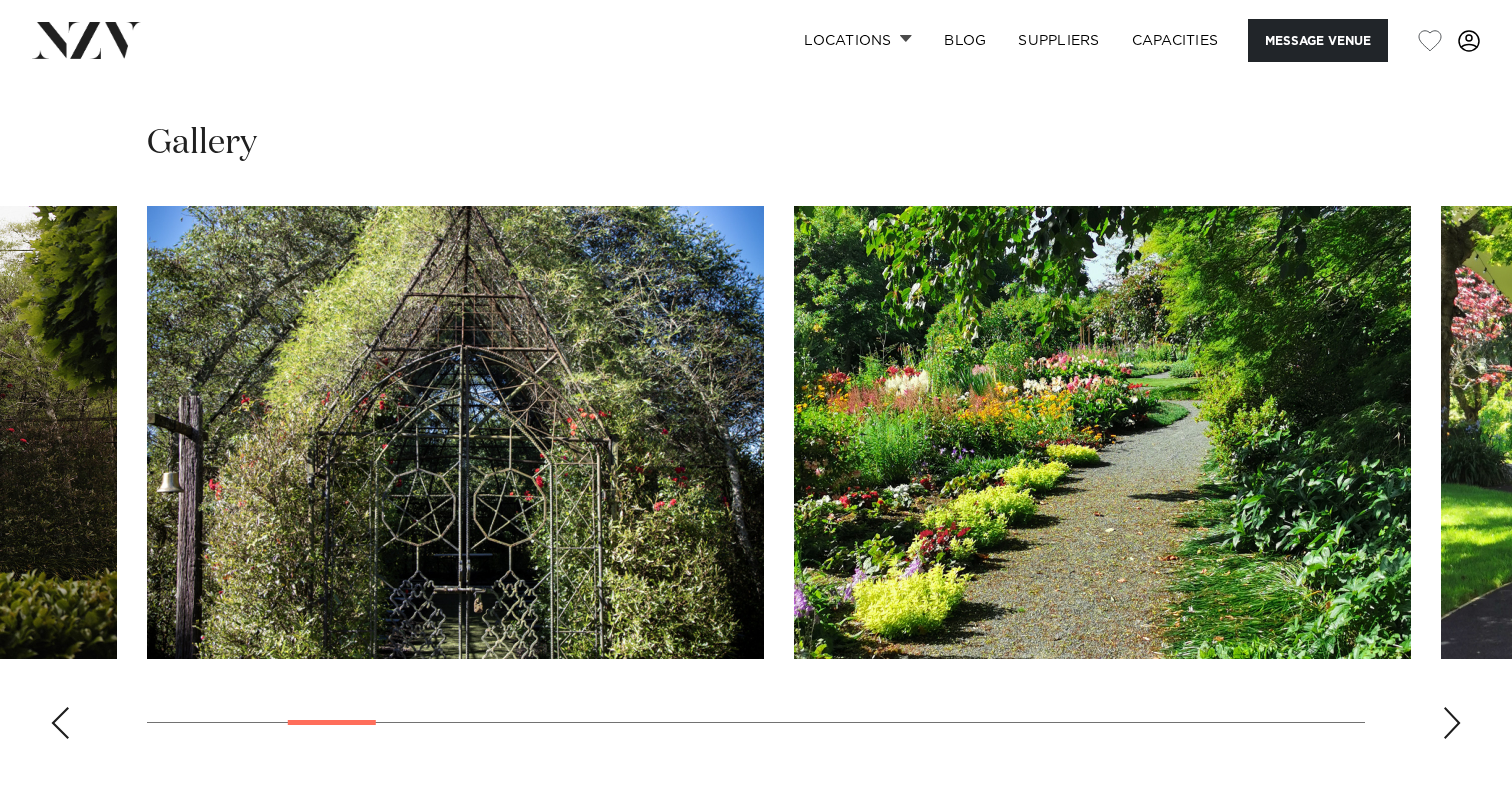 click at bounding box center (1452, 723) 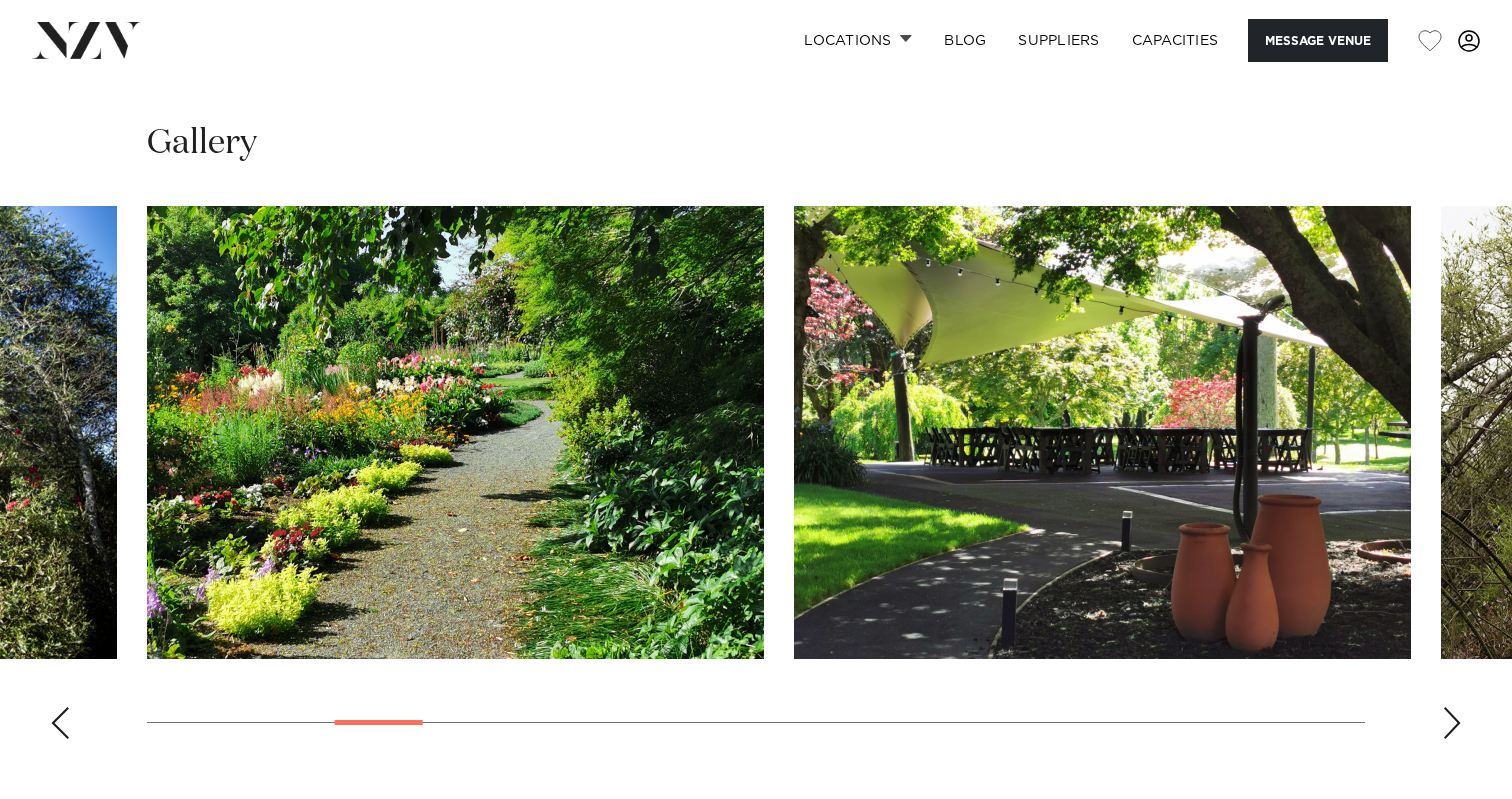 click at bounding box center [1452, 723] 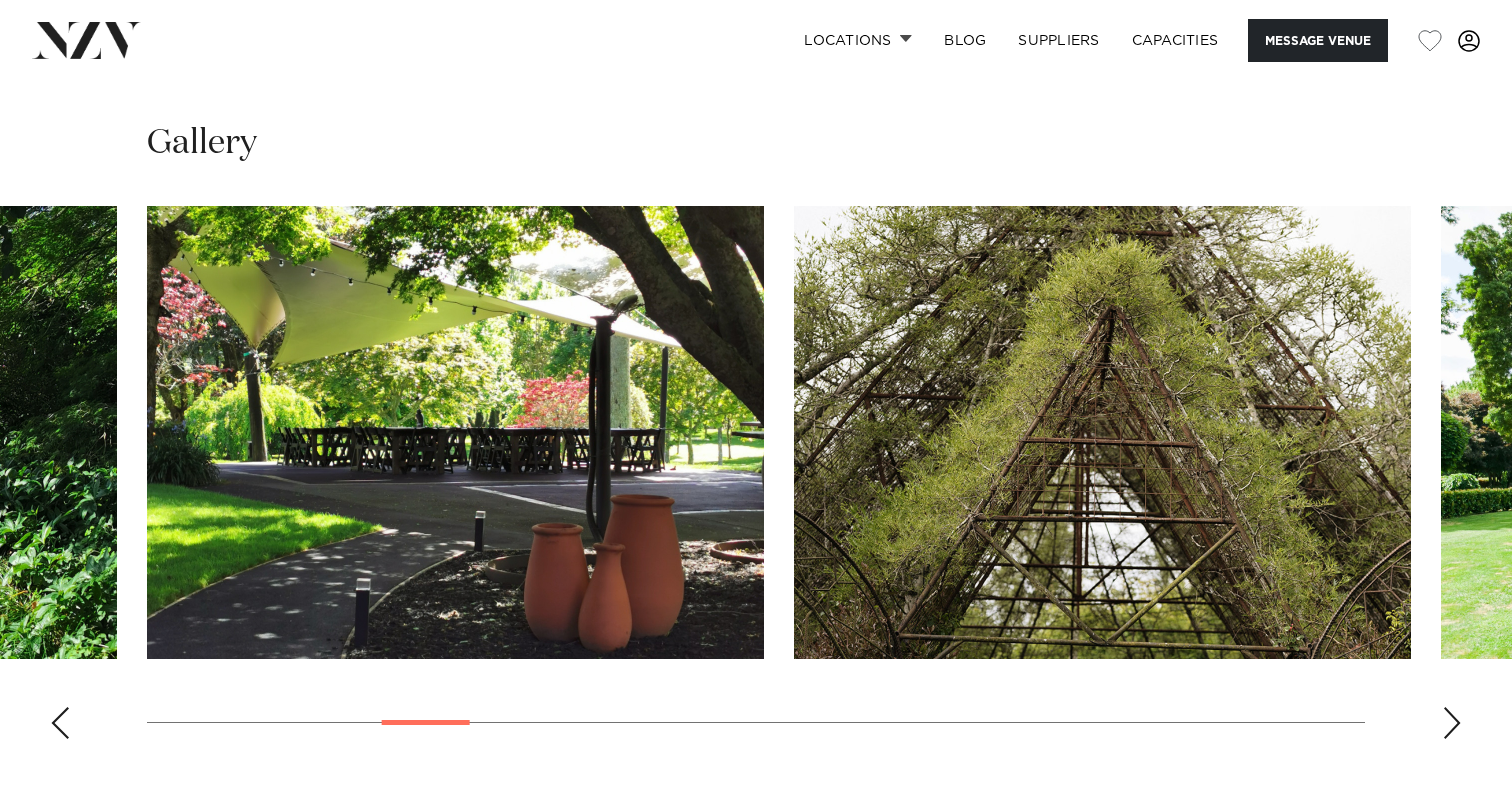 click at bounding box center (1452, 723) 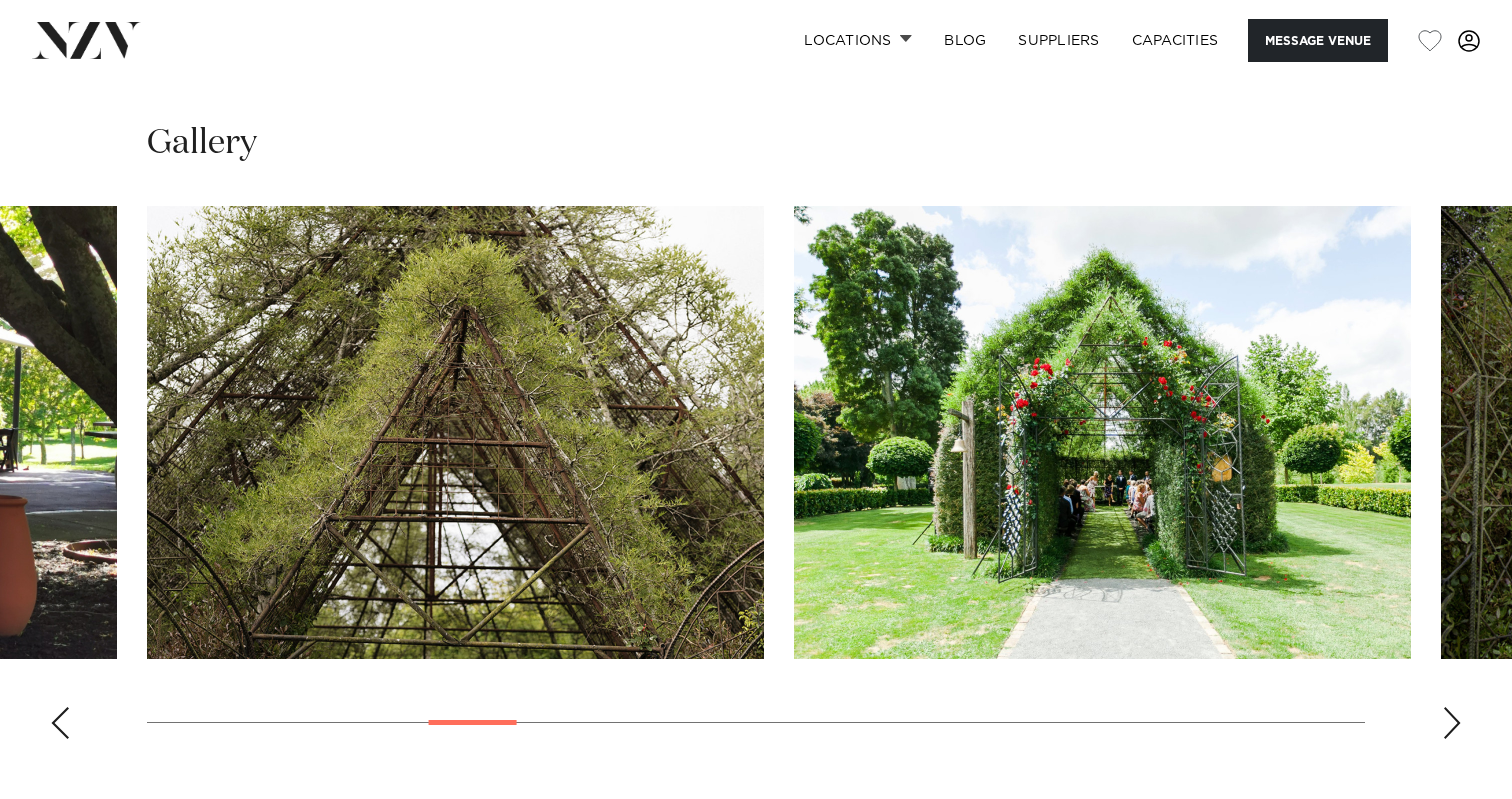 click at bounding box center (1452, 723) 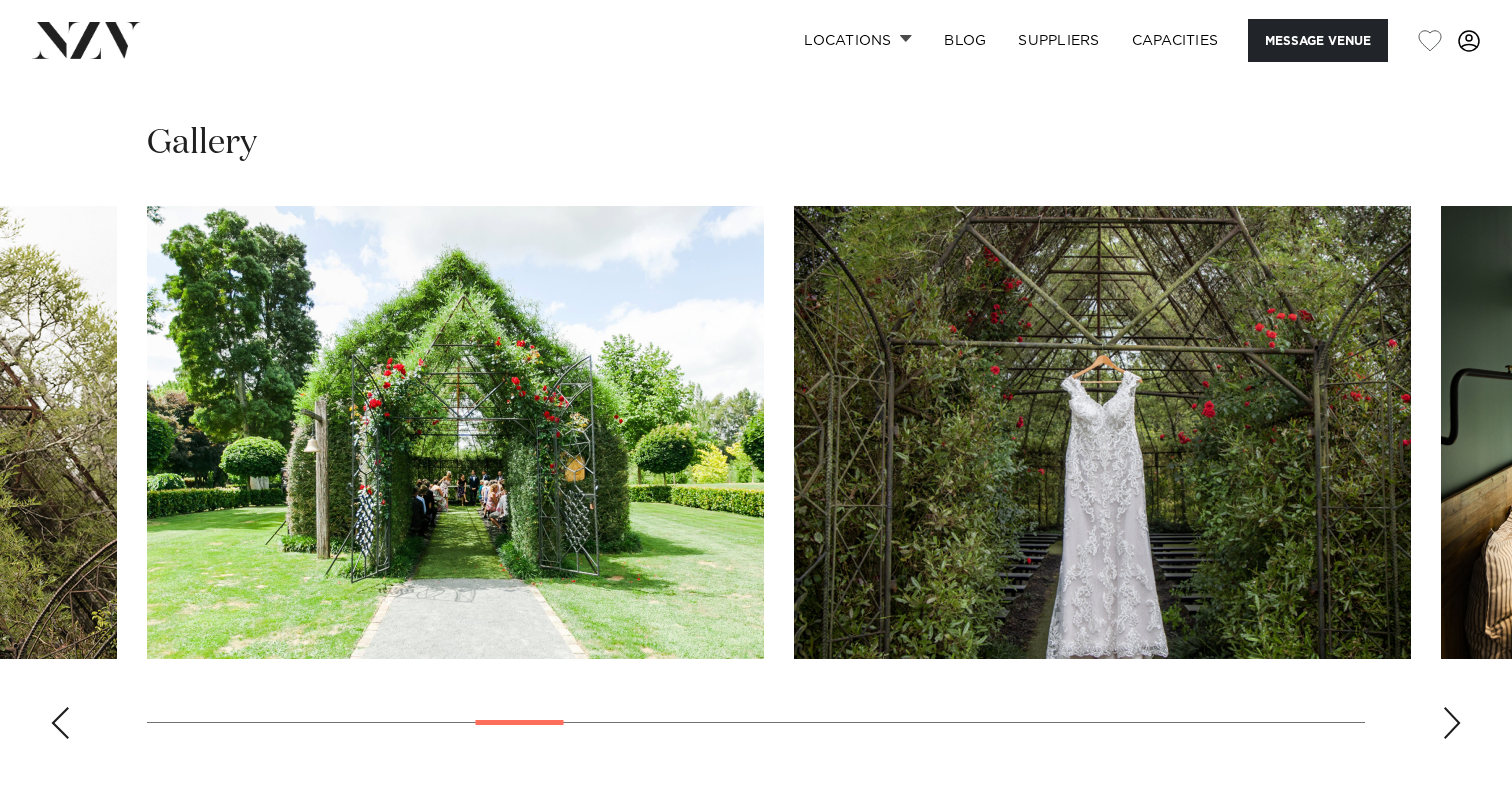 click at bounding box center [1452, 723] 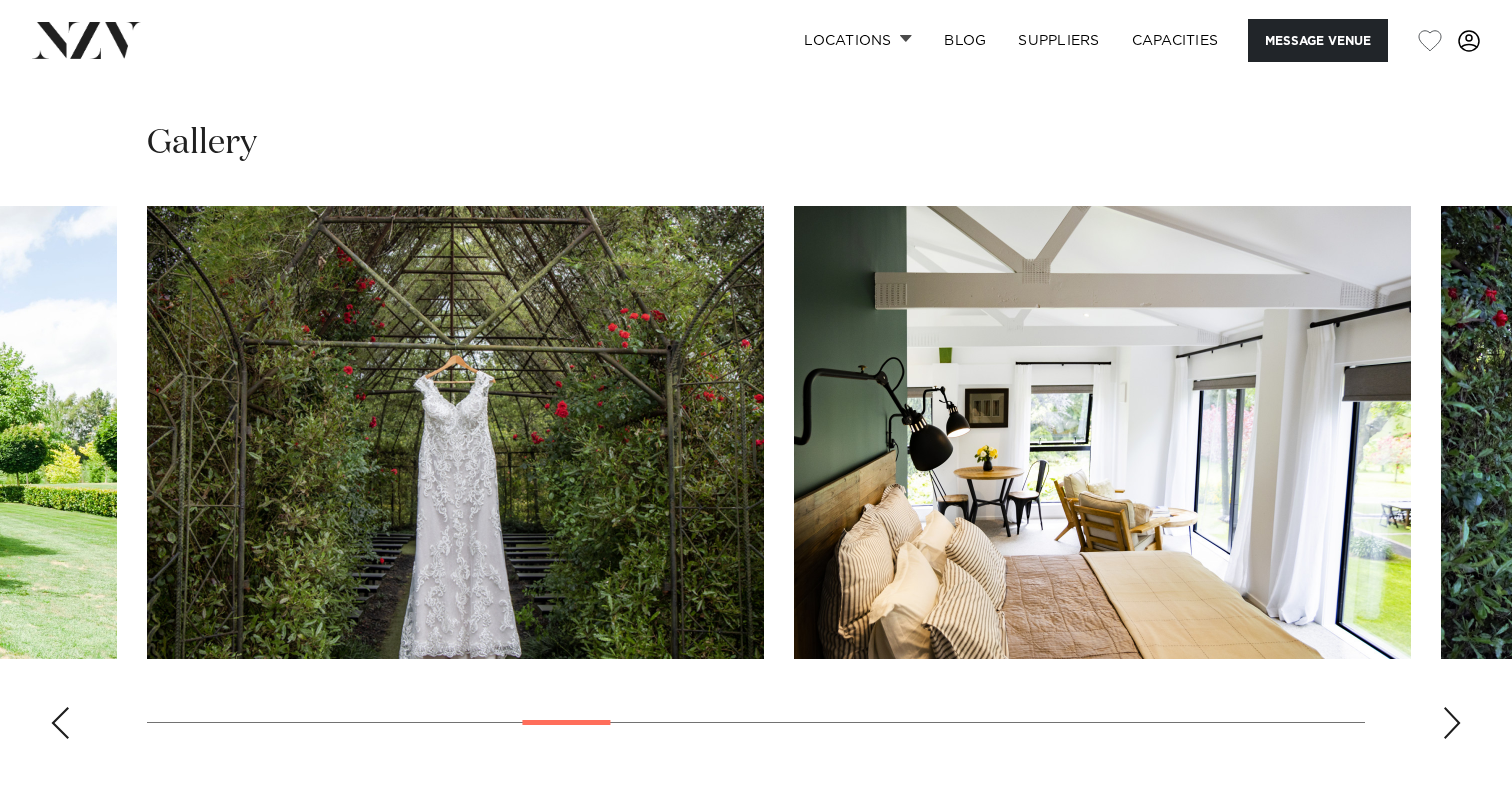 click at bounding box center (756, 480) 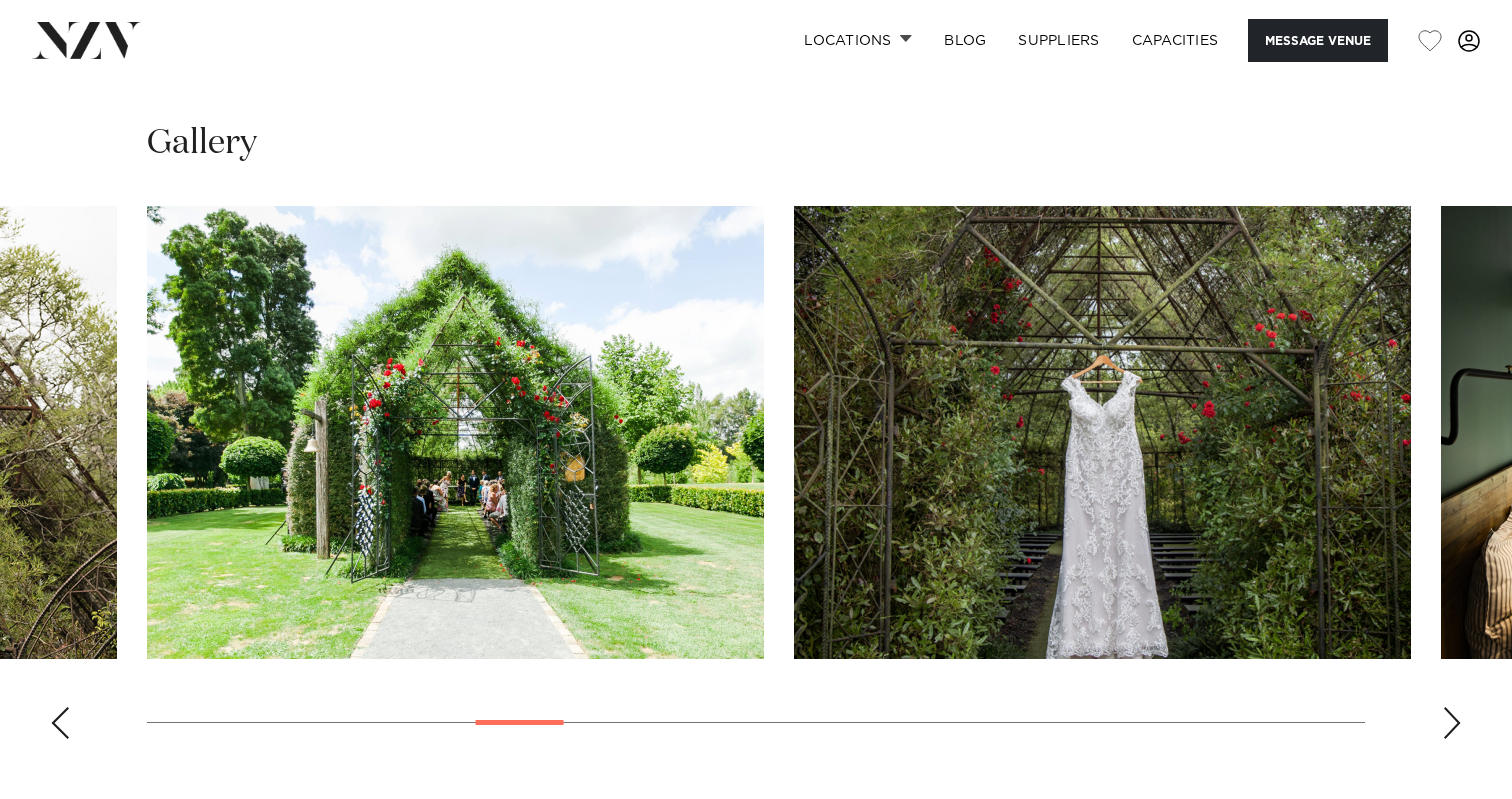 click at bounding box center [60, 723] 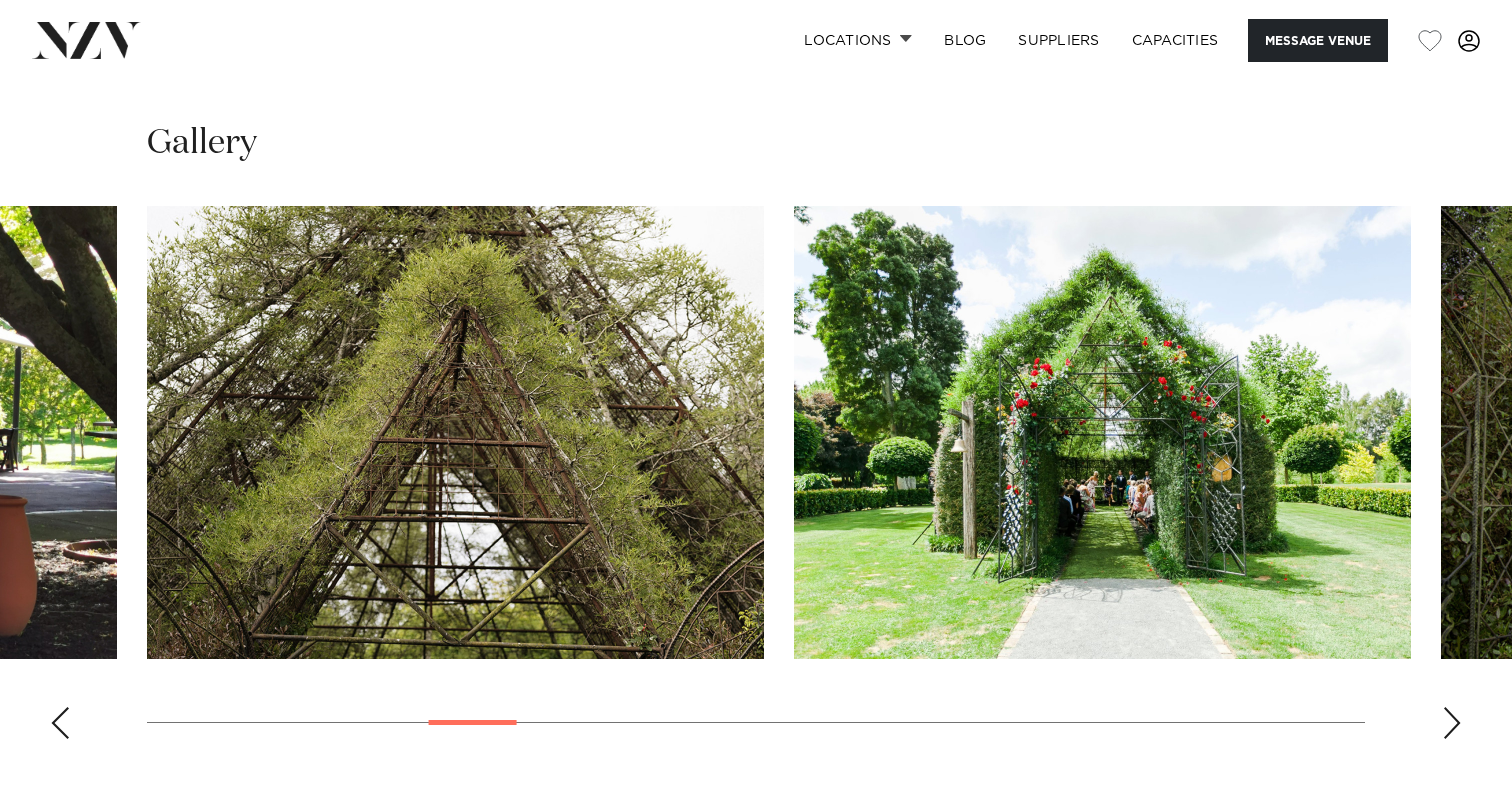 click at bounding box center (60, 723) 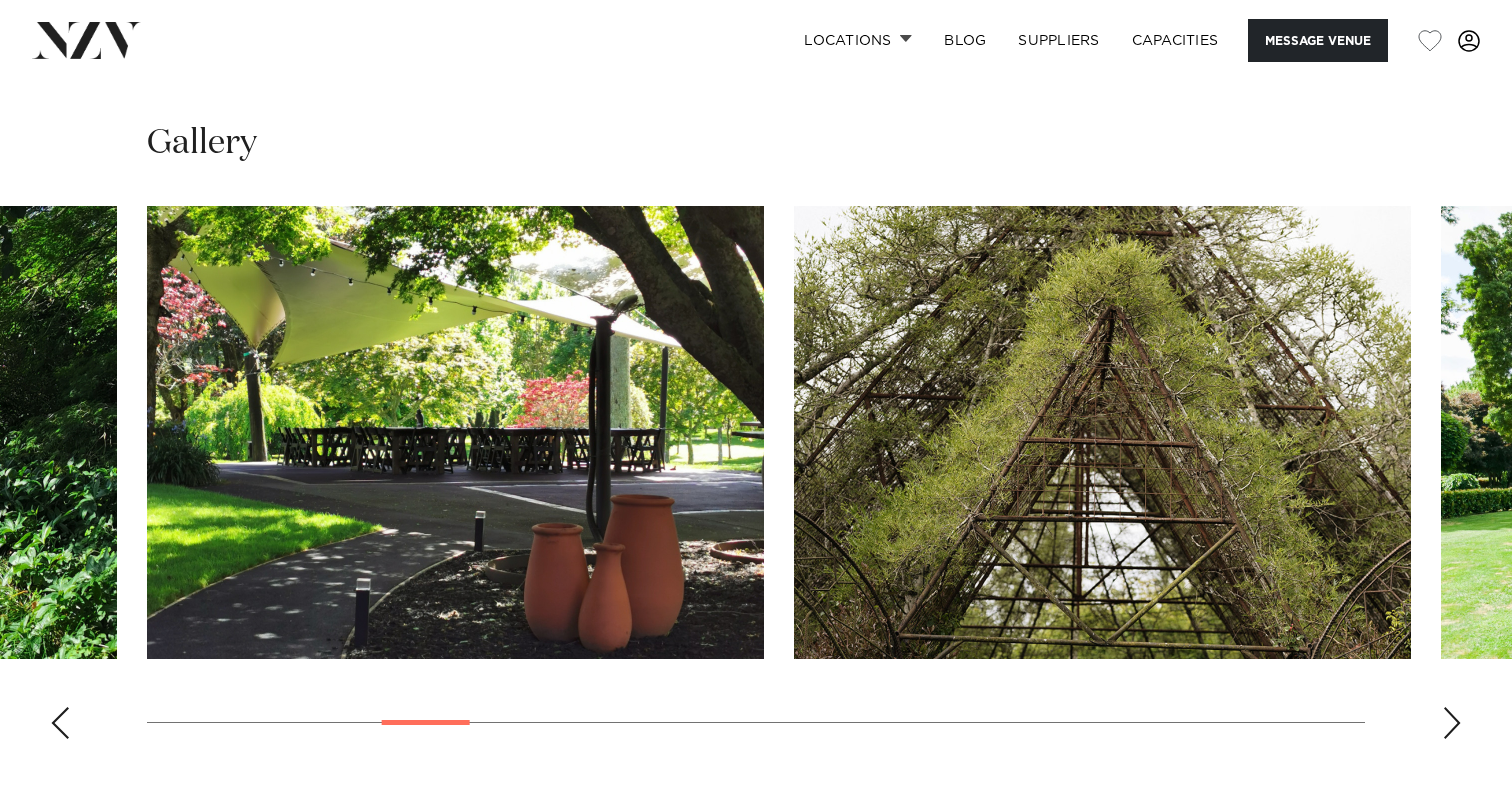 click at bounding box center [60, 723] 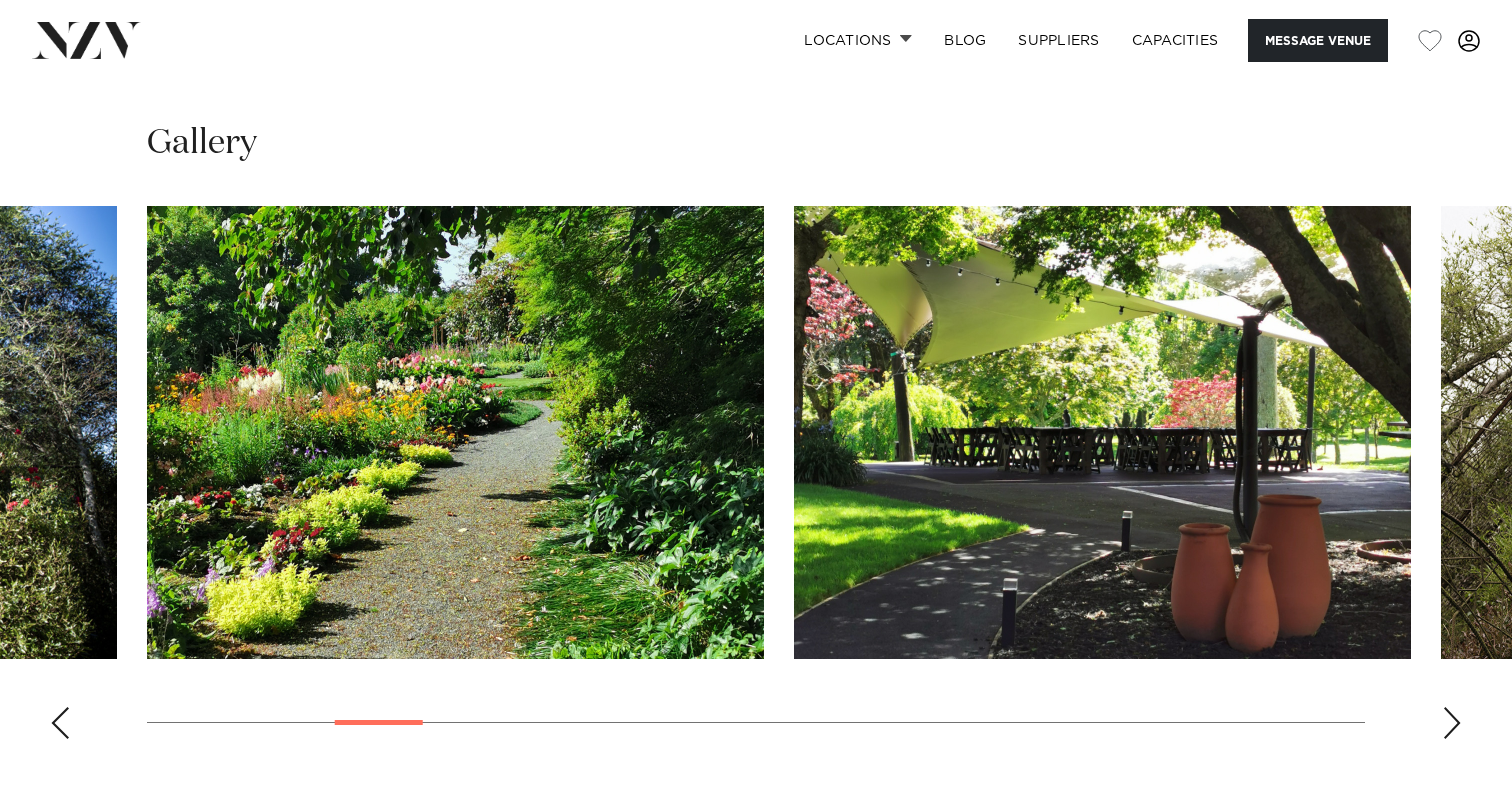 click at bounding box center (60, 723) 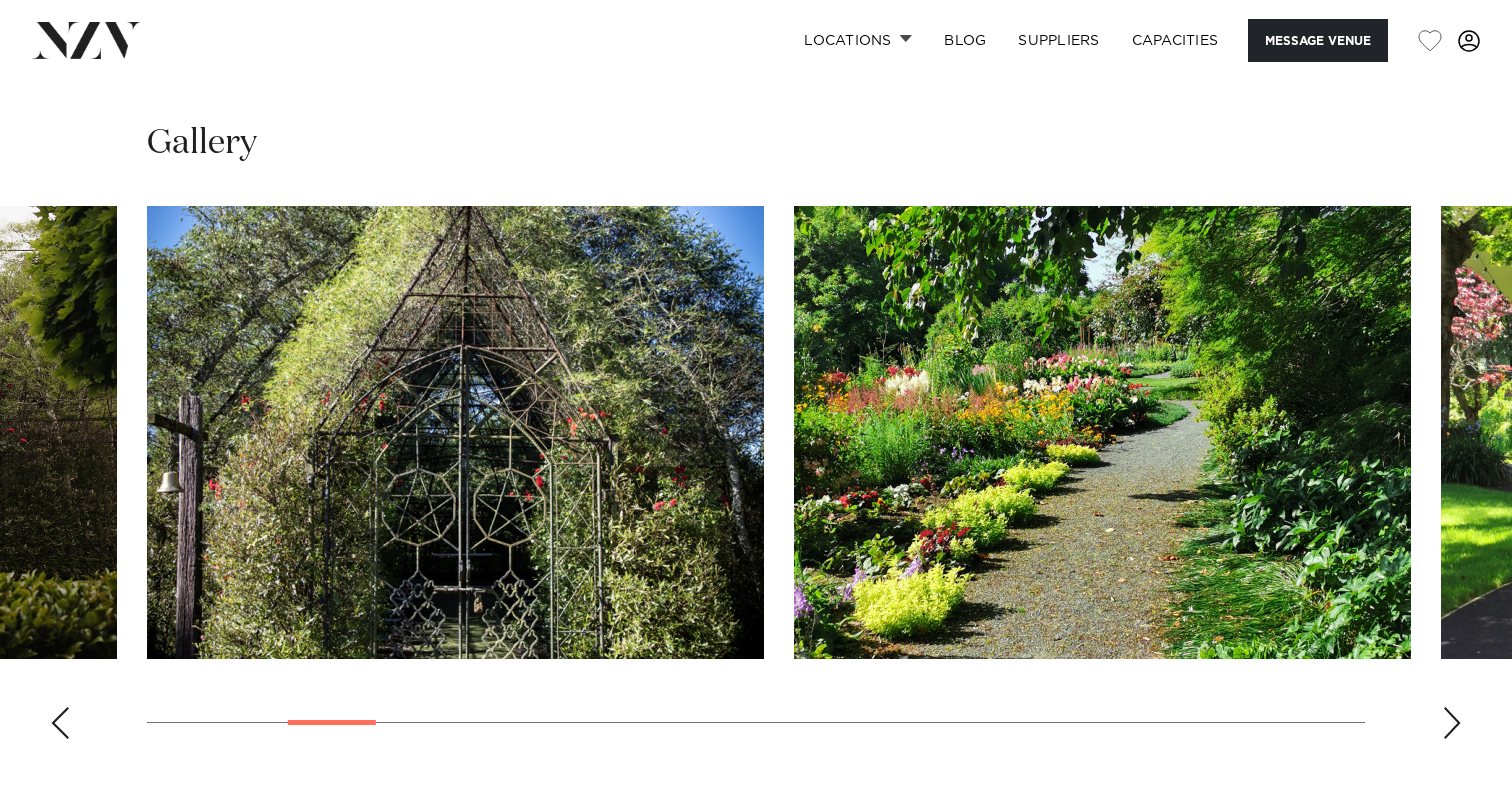 click at bounding box center [60, 723] 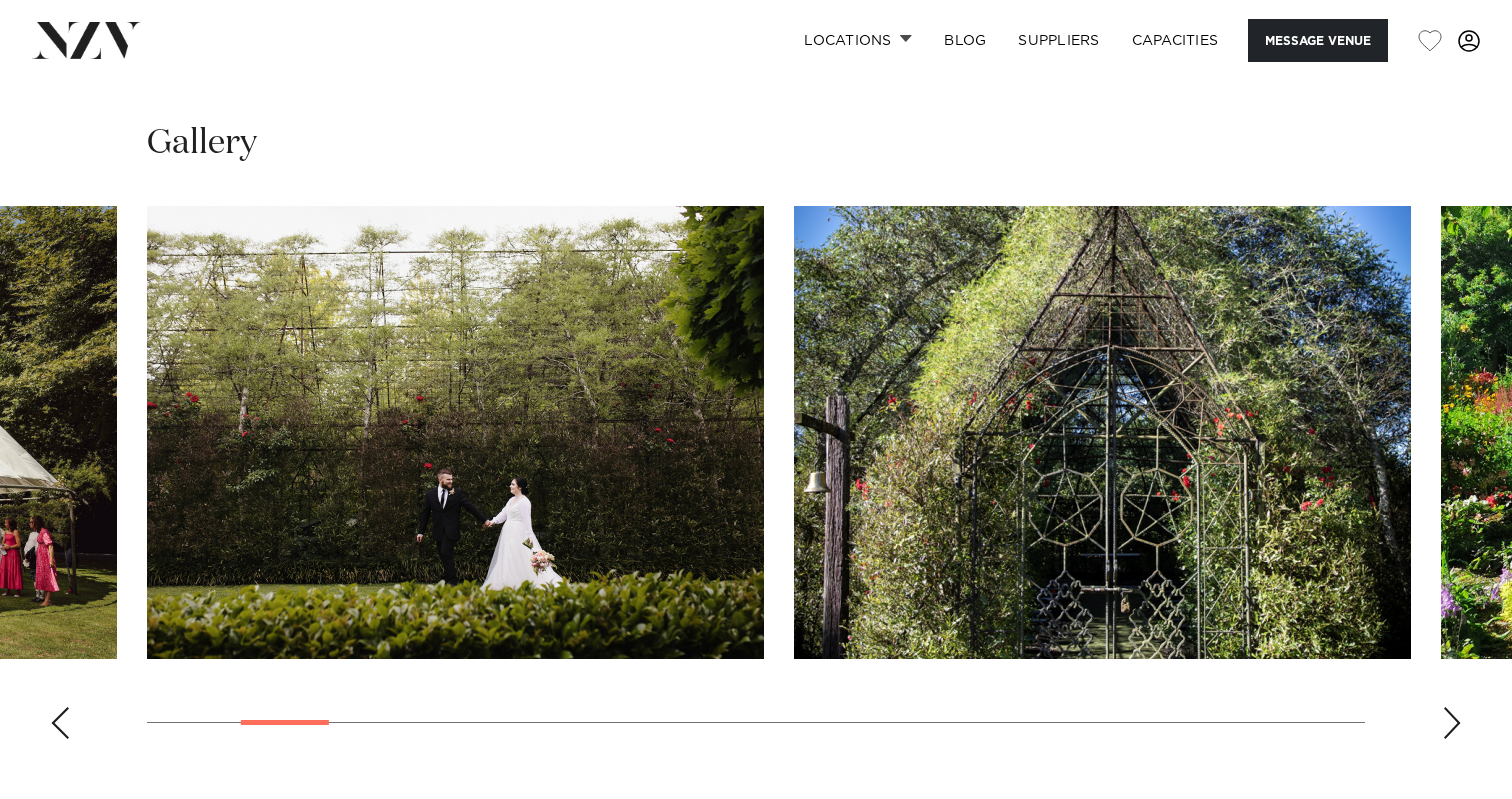 click at bounding box center (60, 723) 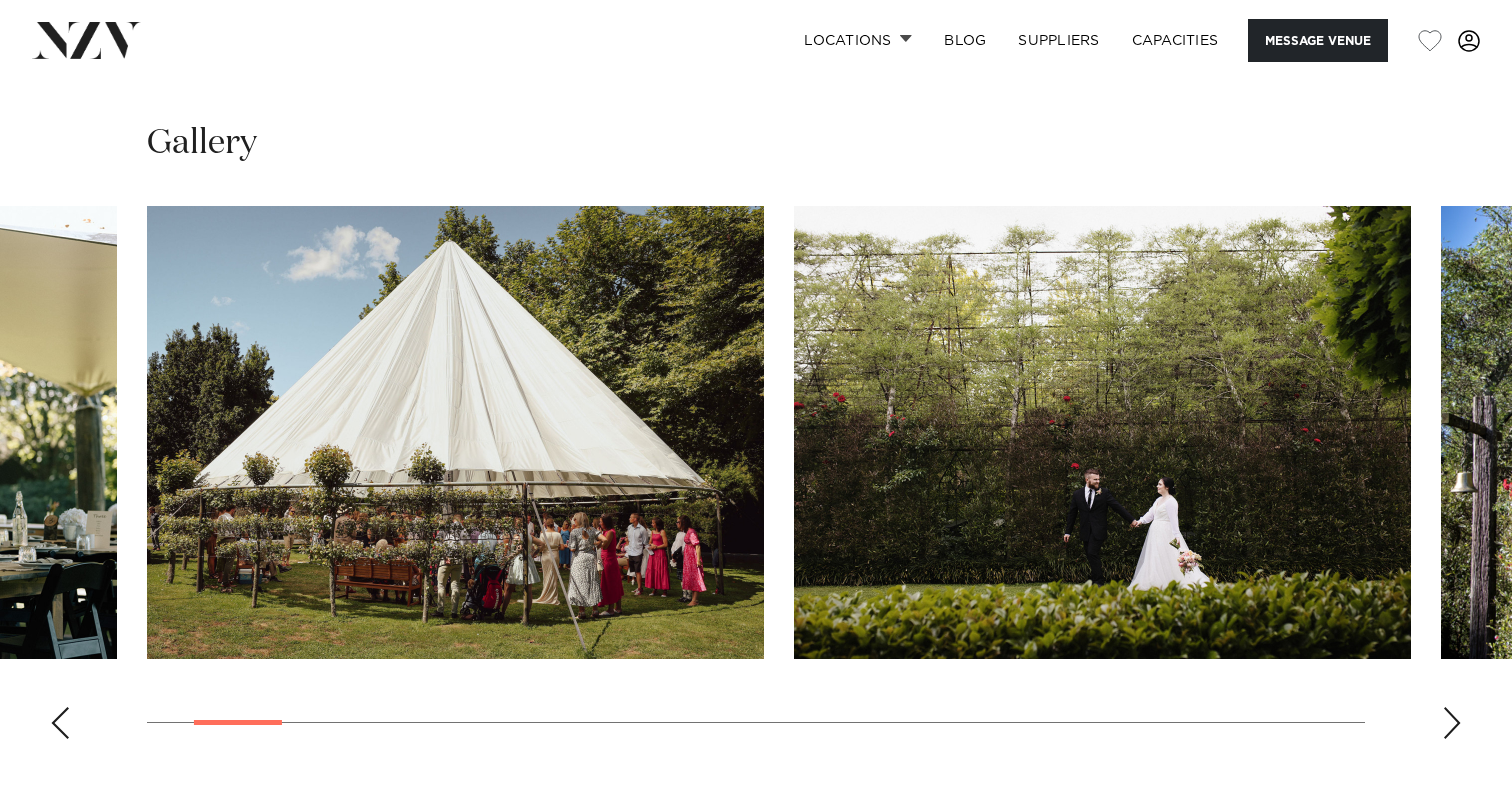 click at bounding box center (60, 723) 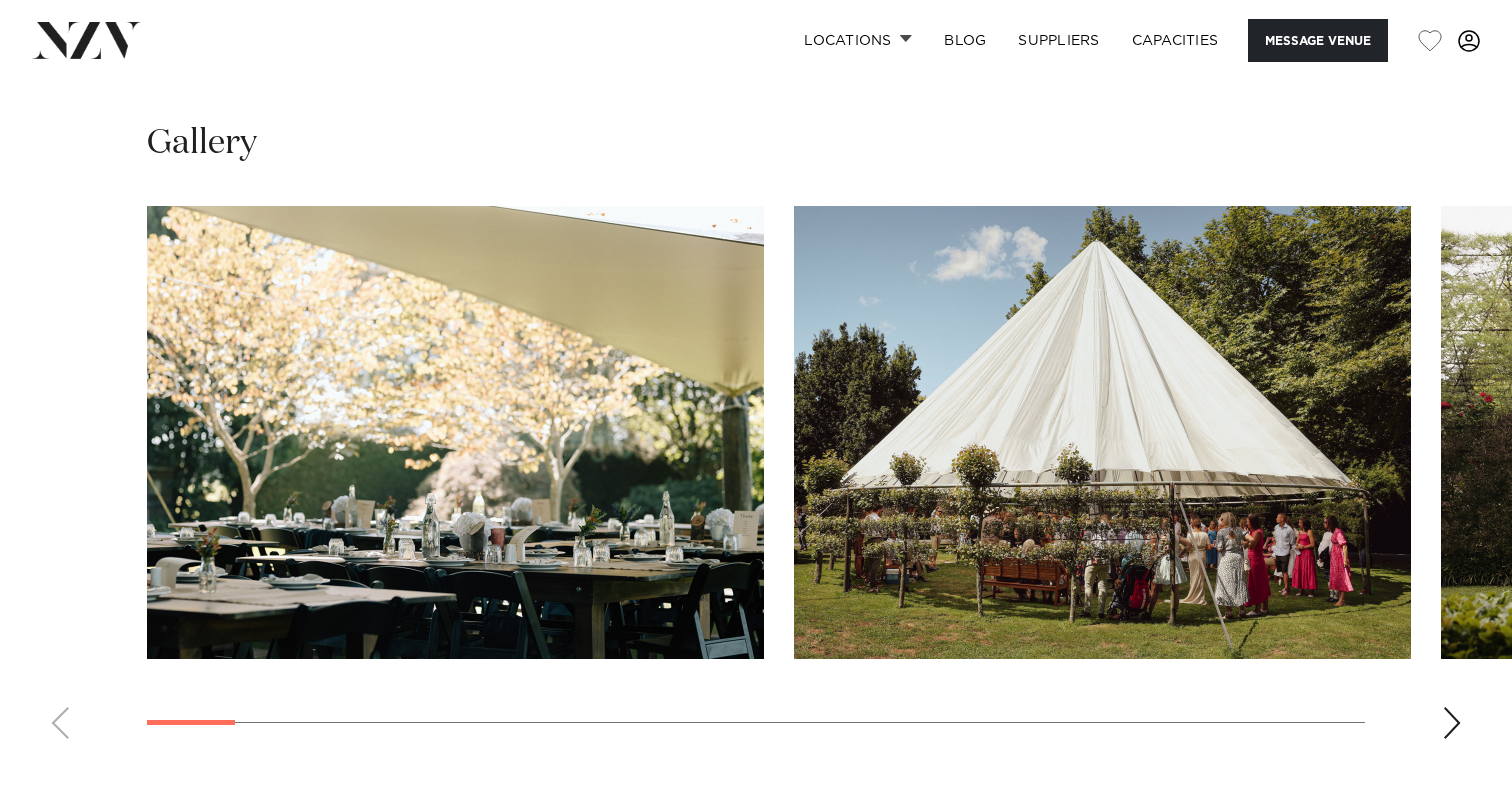 click at bounding box center (756, 480) 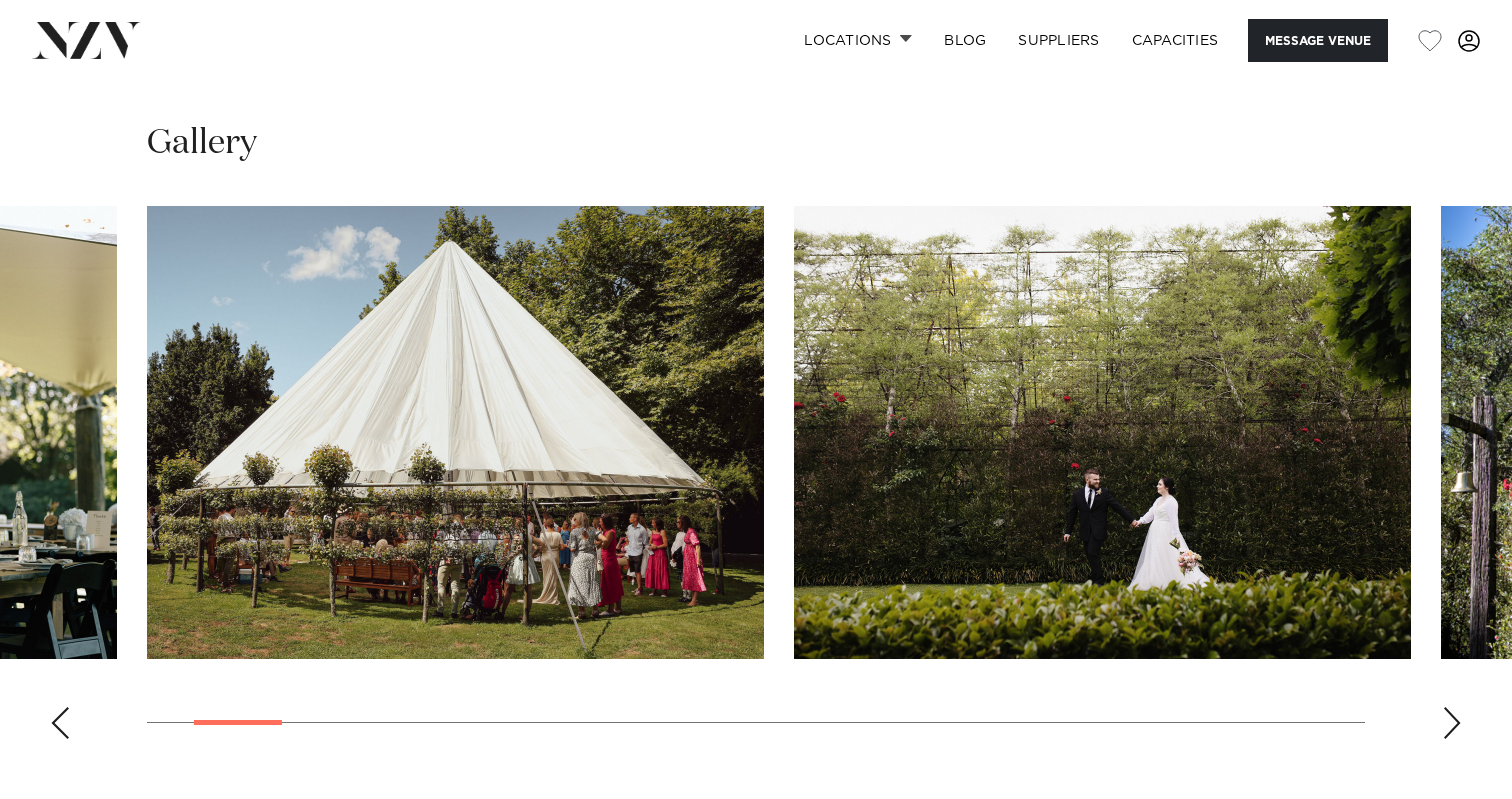 click at bounding box center (1452, 723) 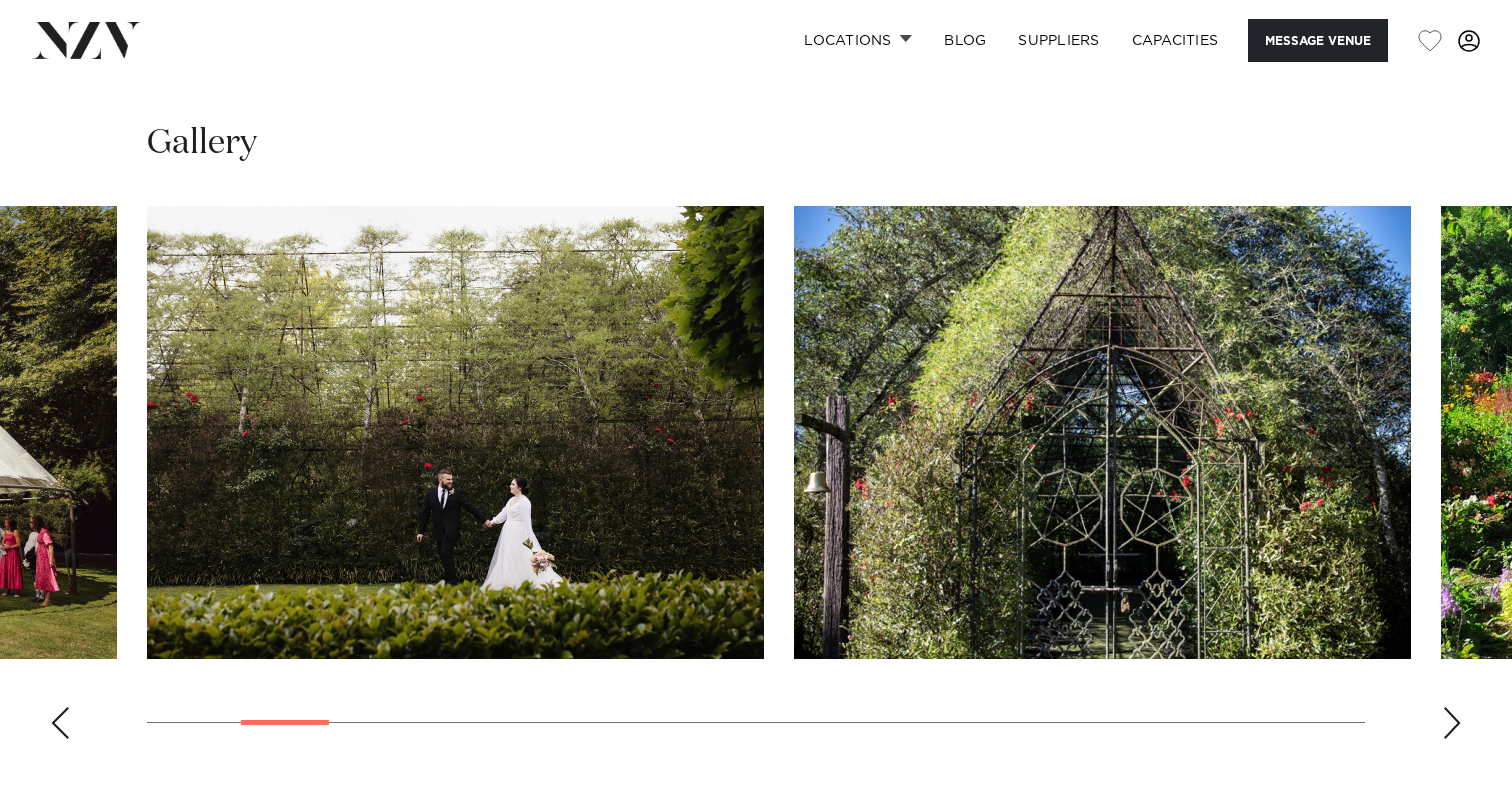 click at bounding box center (1452, 723) 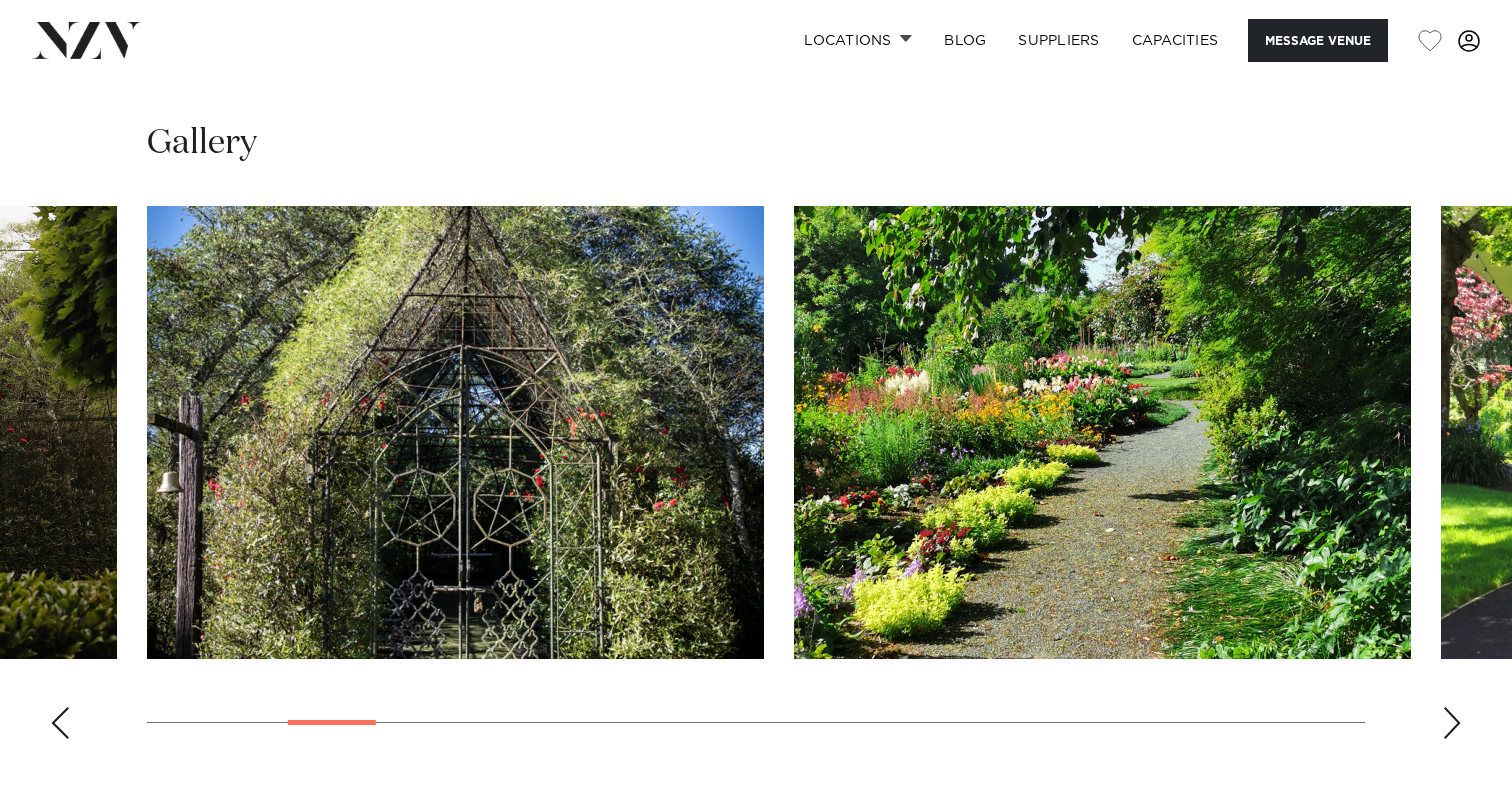 click at bounding box center (1452, 723) 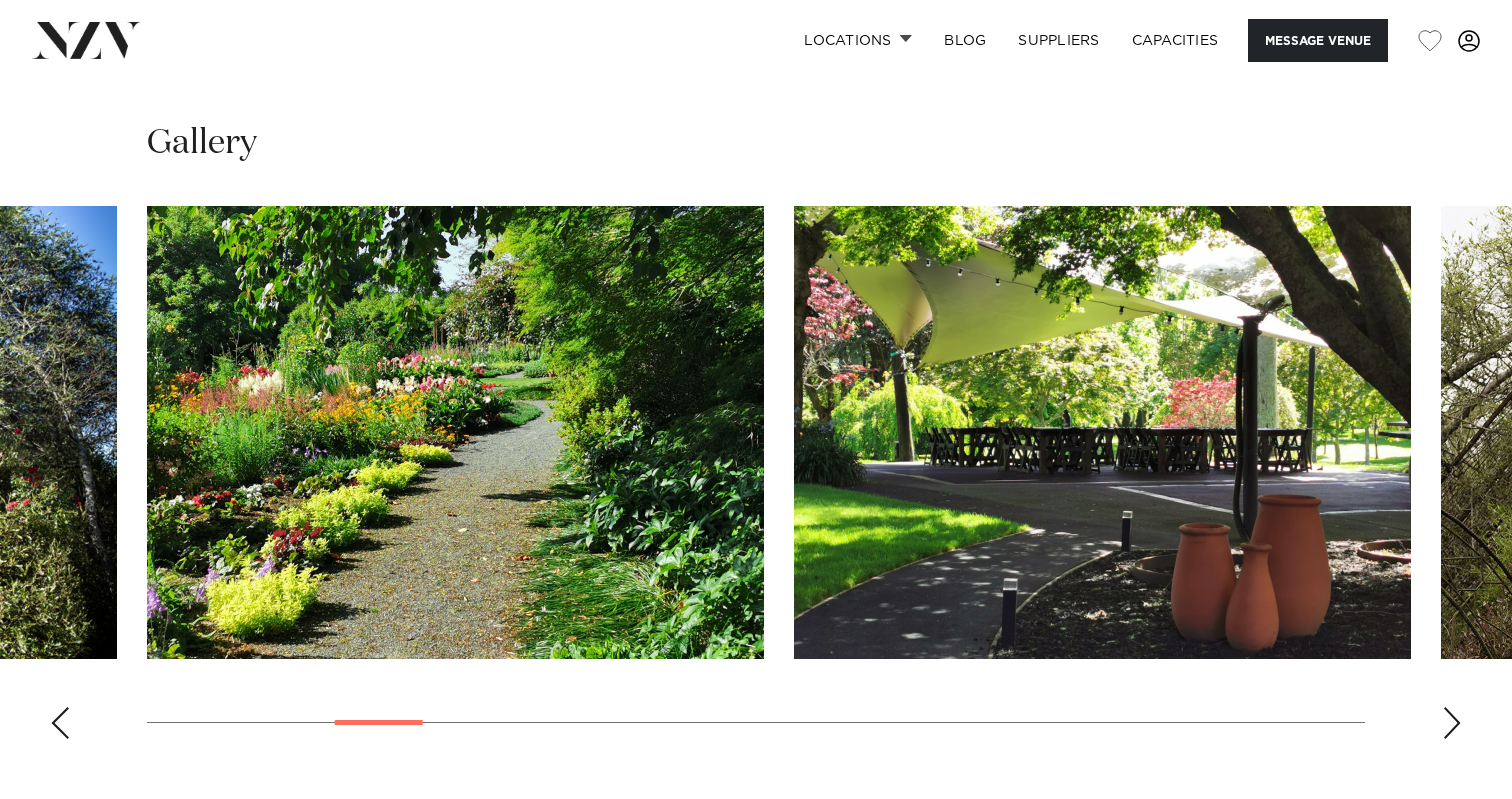 click at bounding box center [60, 723] 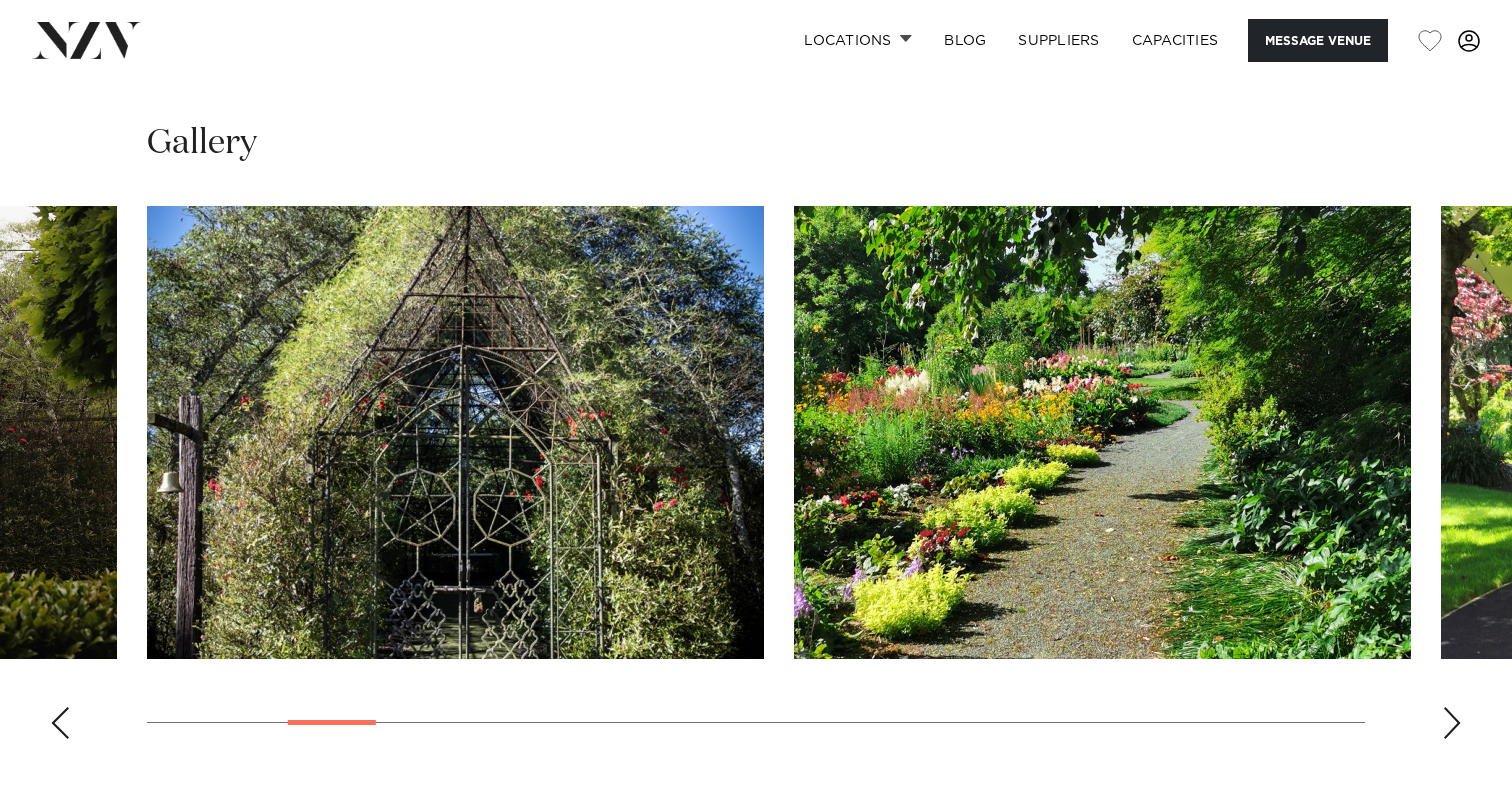 click at bounding box center [60, 723] 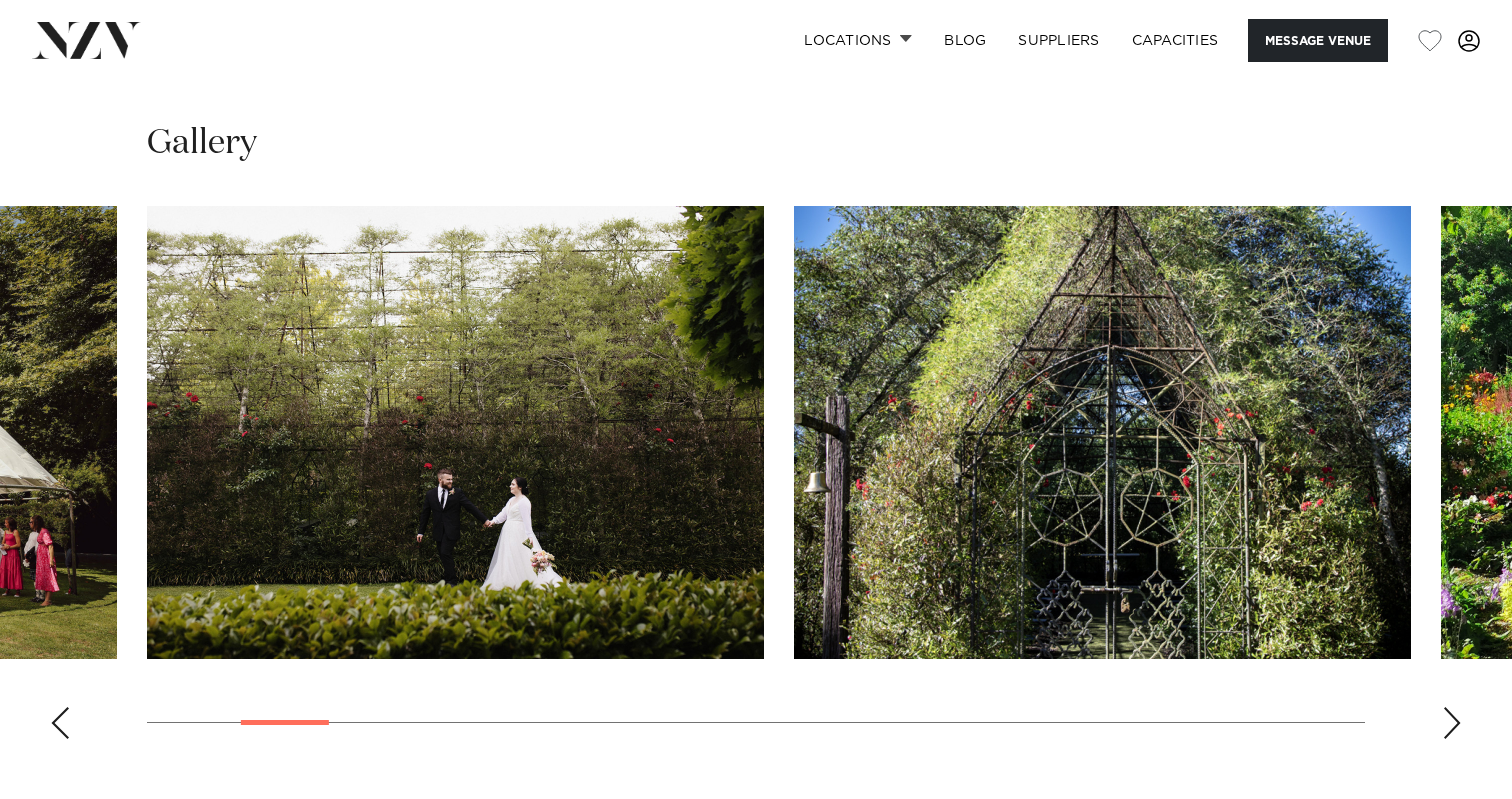 click at bounding box center (60, 723) 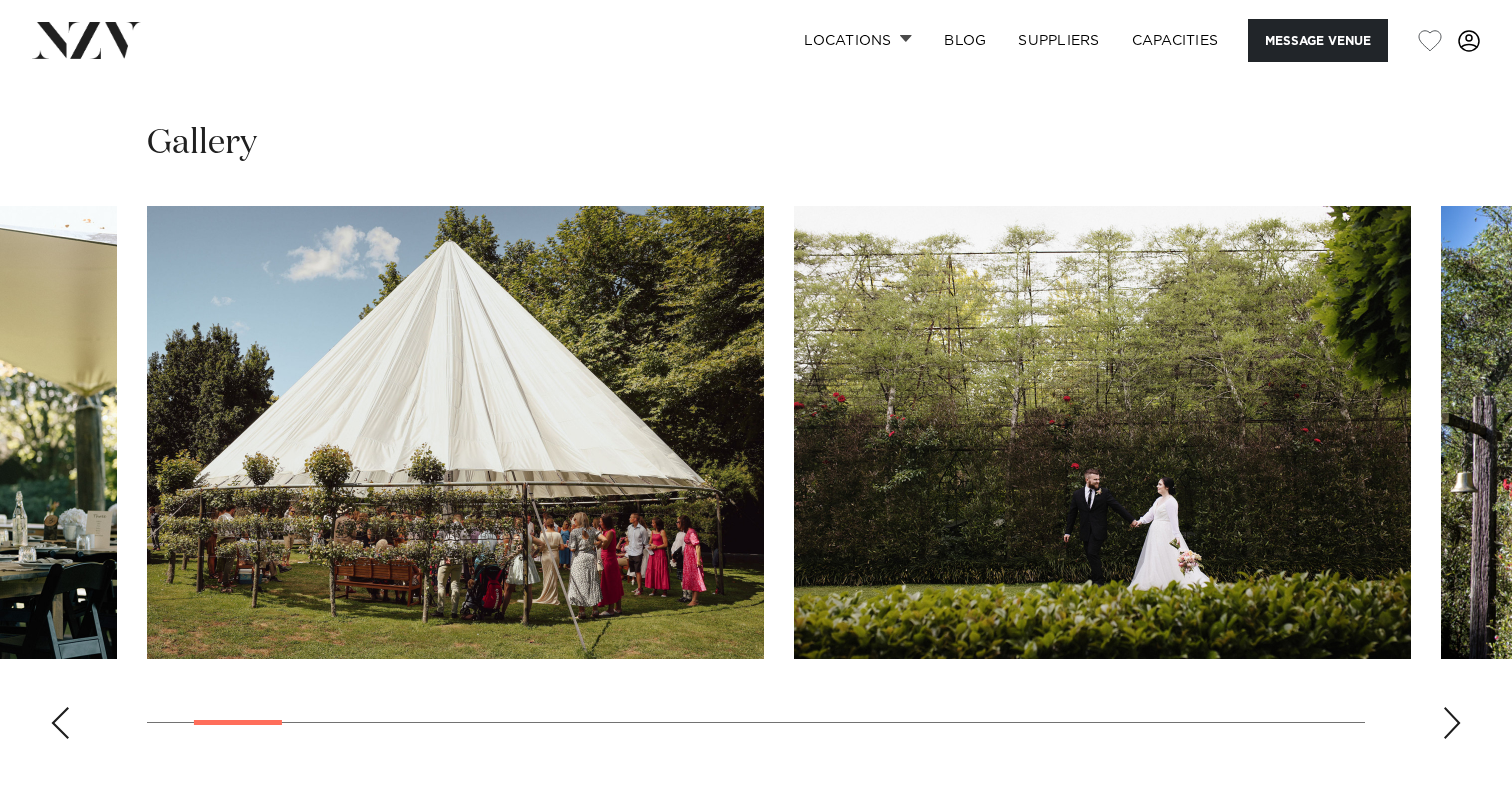 click at bounding box center (60, 723) 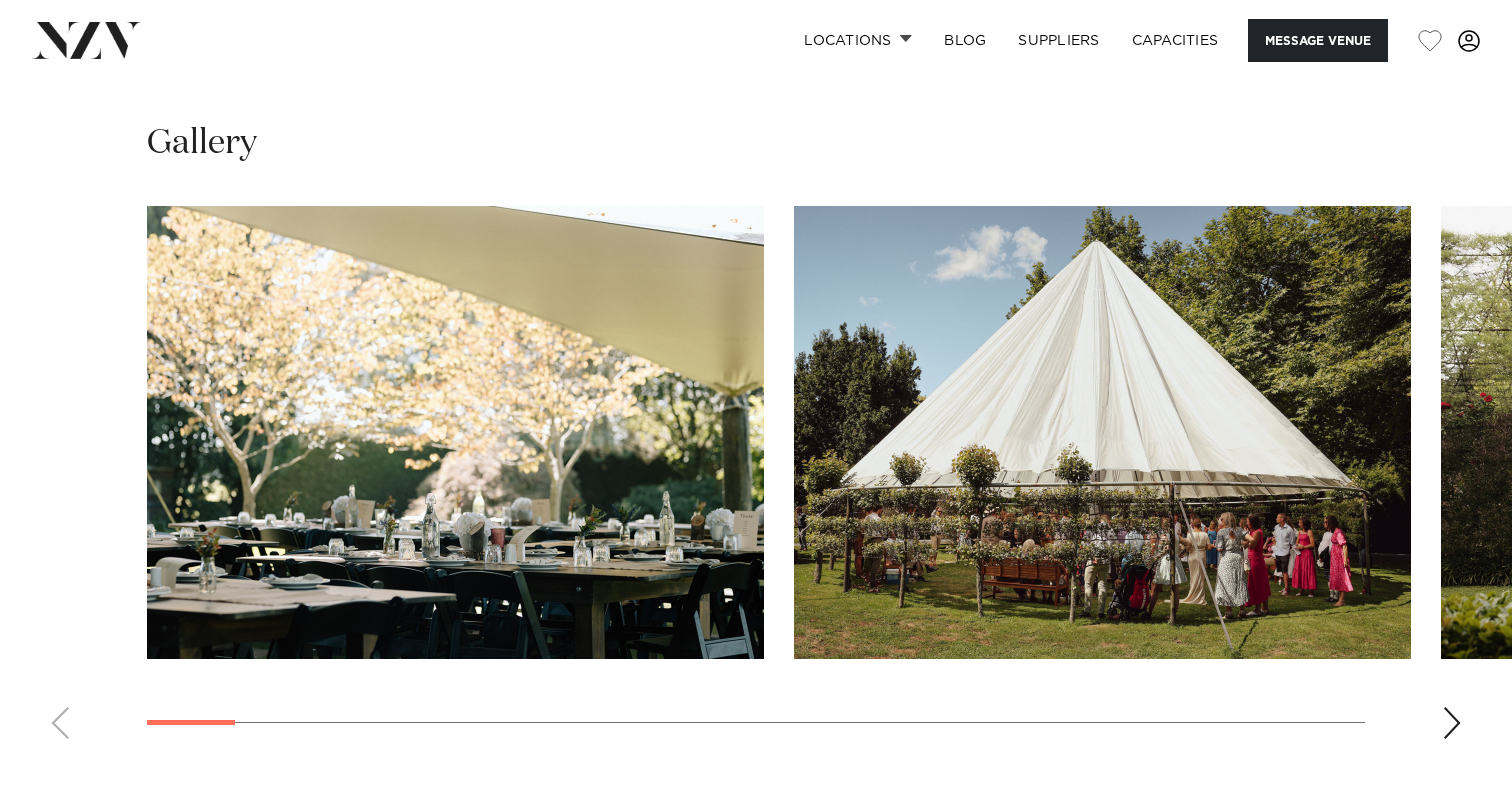 click at bounding box center [756, 480] 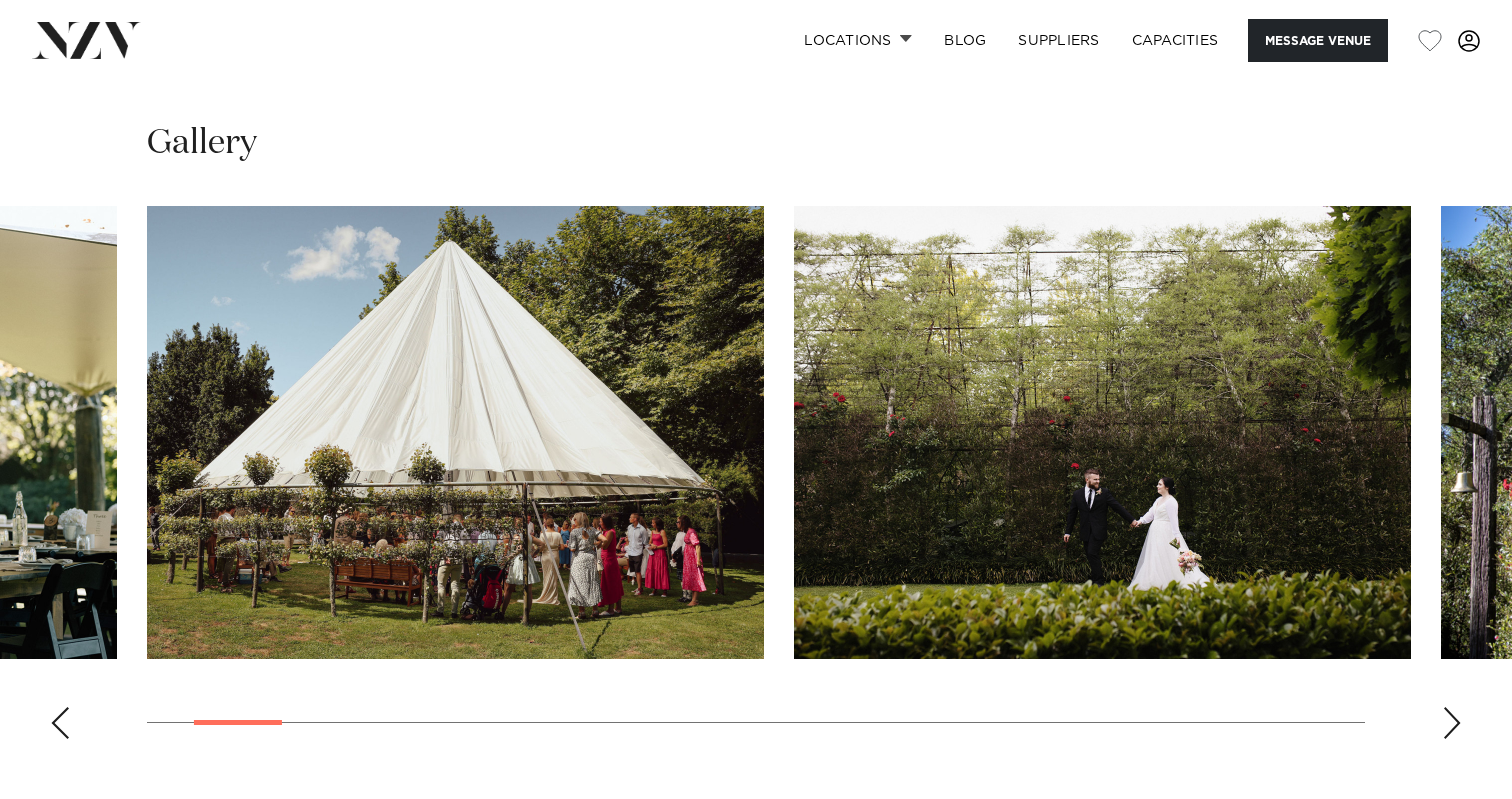 click at bounding box center (1452, 723) 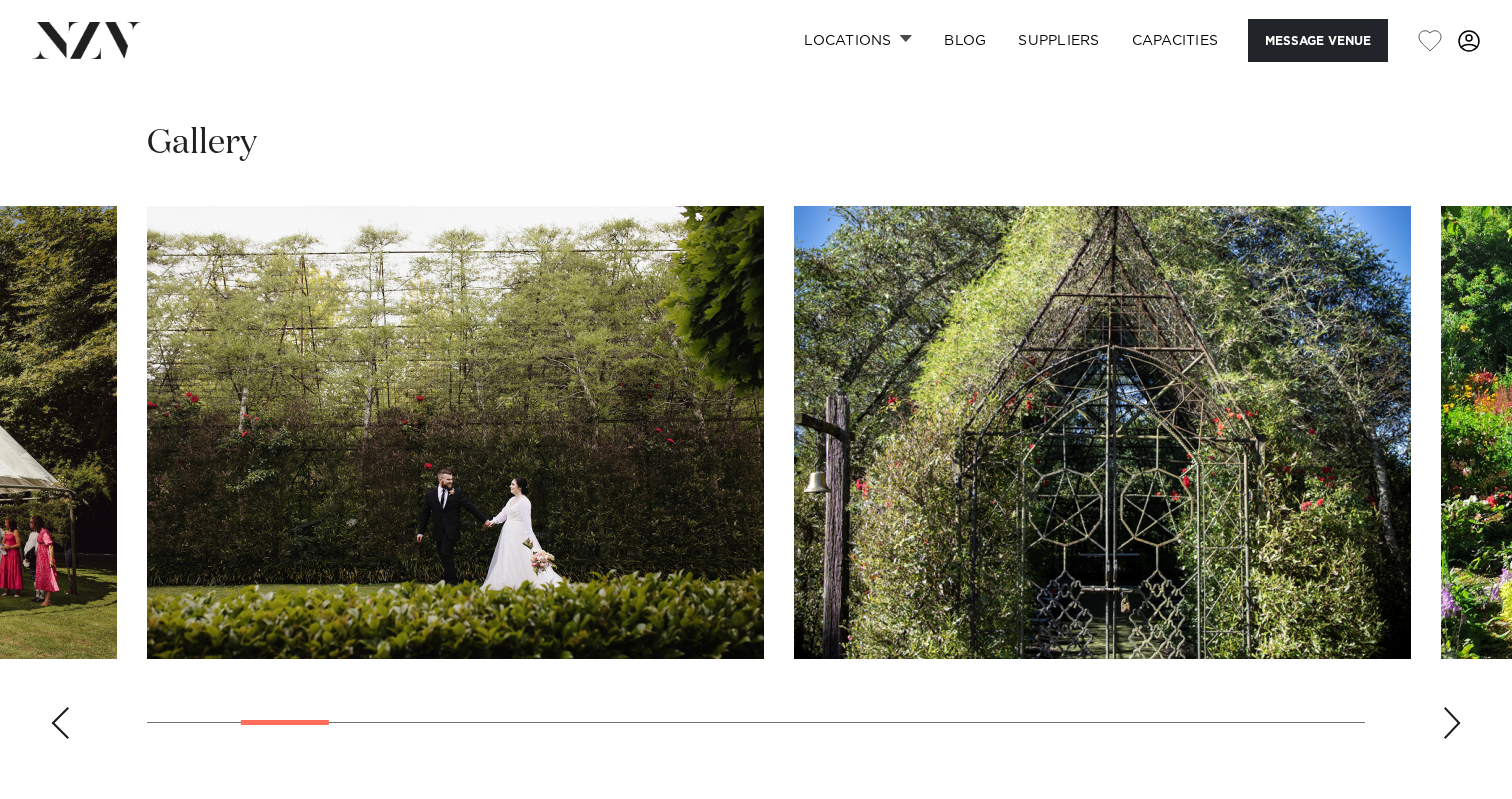 click at bounding box center (1452, 723) 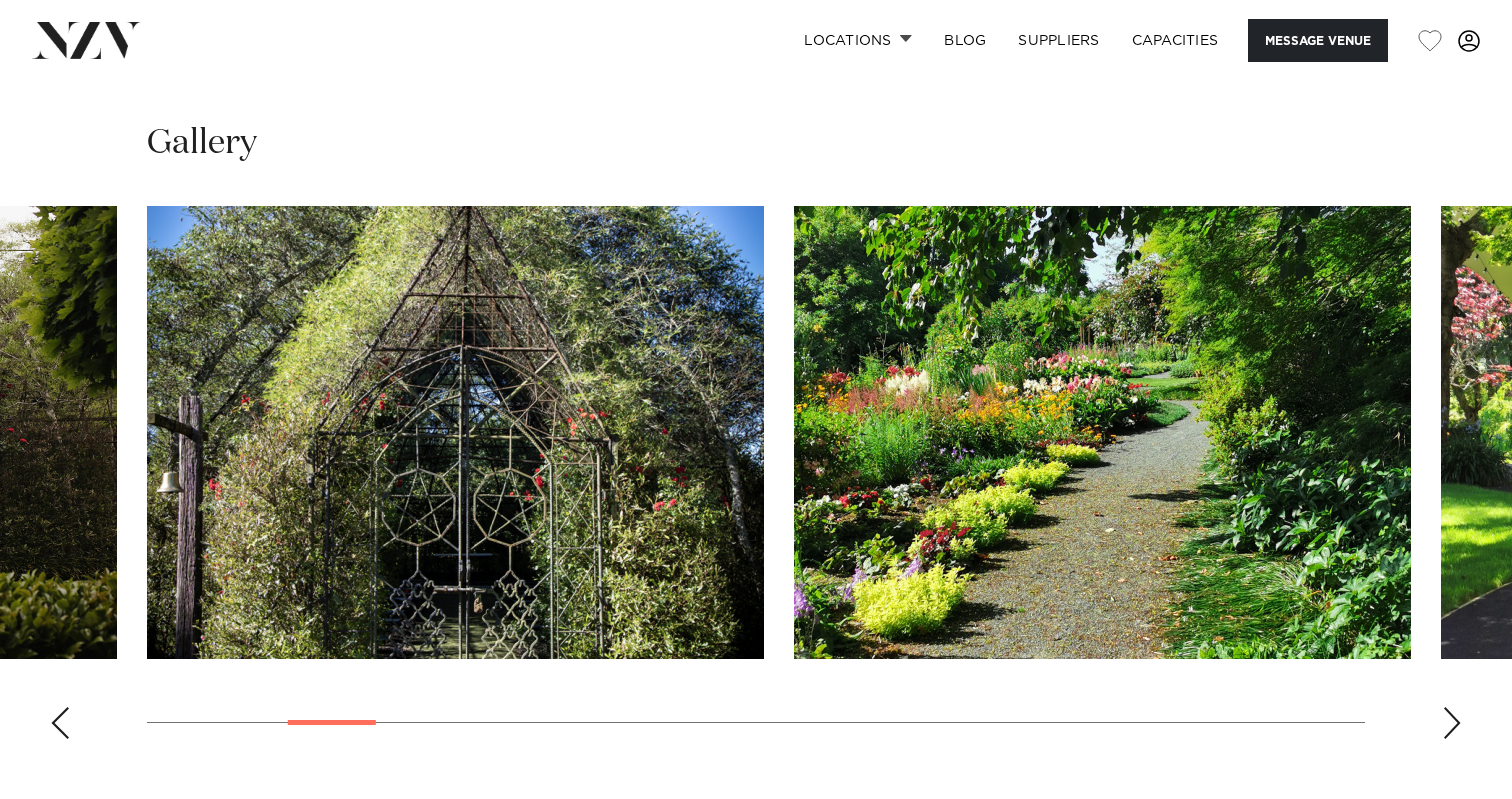 click at bounding box center (1452, 723) 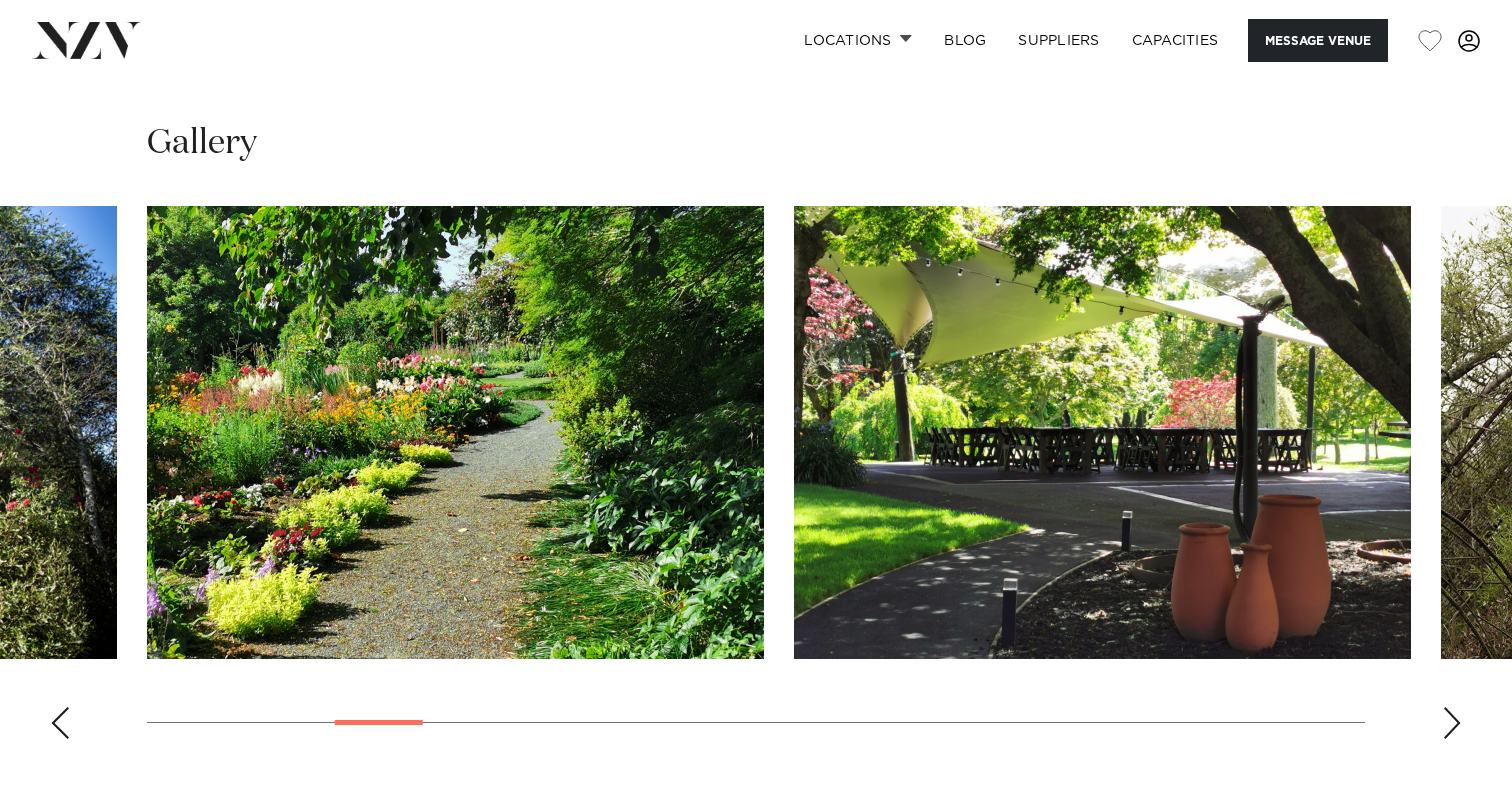 click at bounding box center (1452, 723) 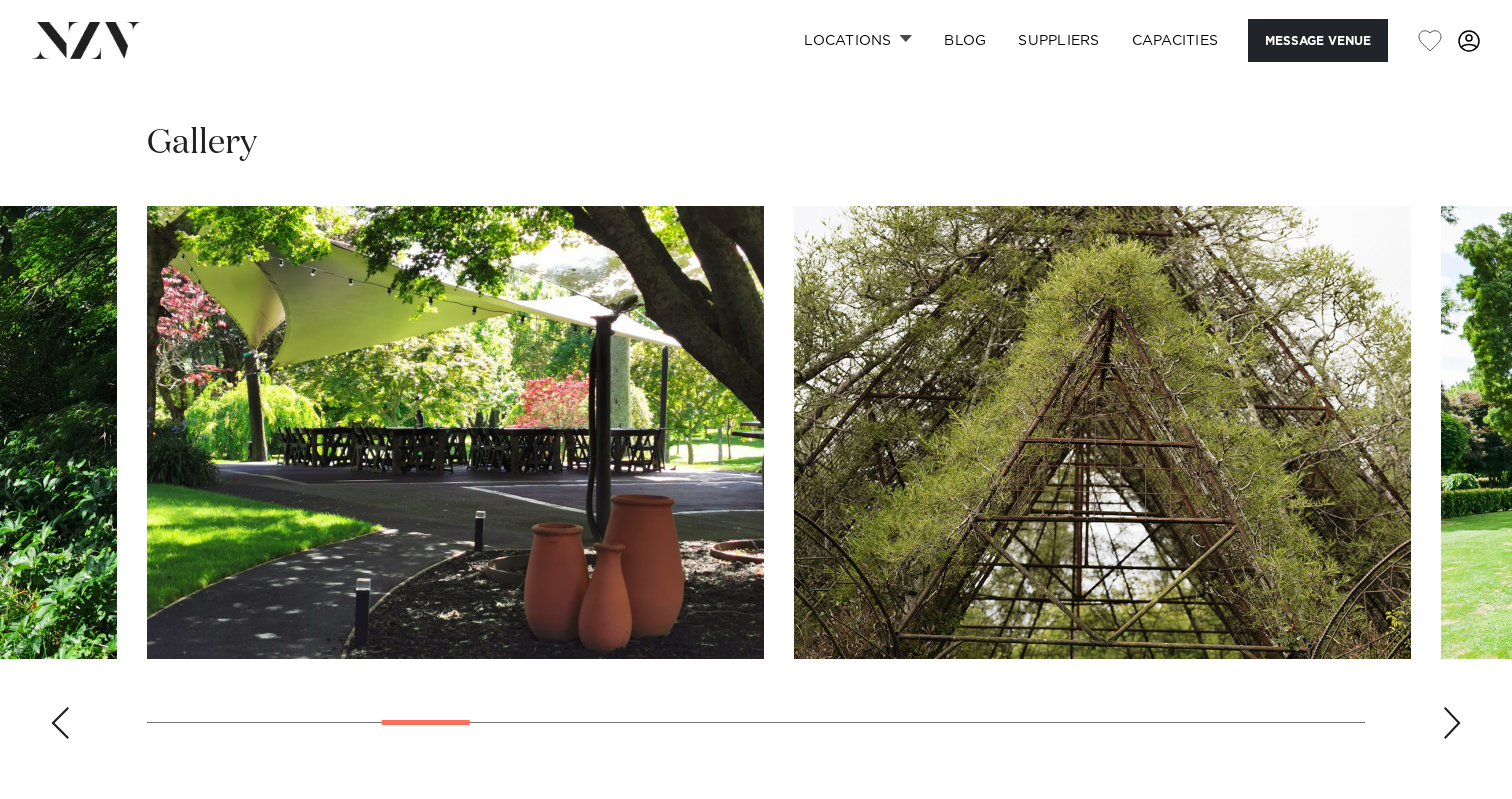 click at bounding box center (1452, 723) 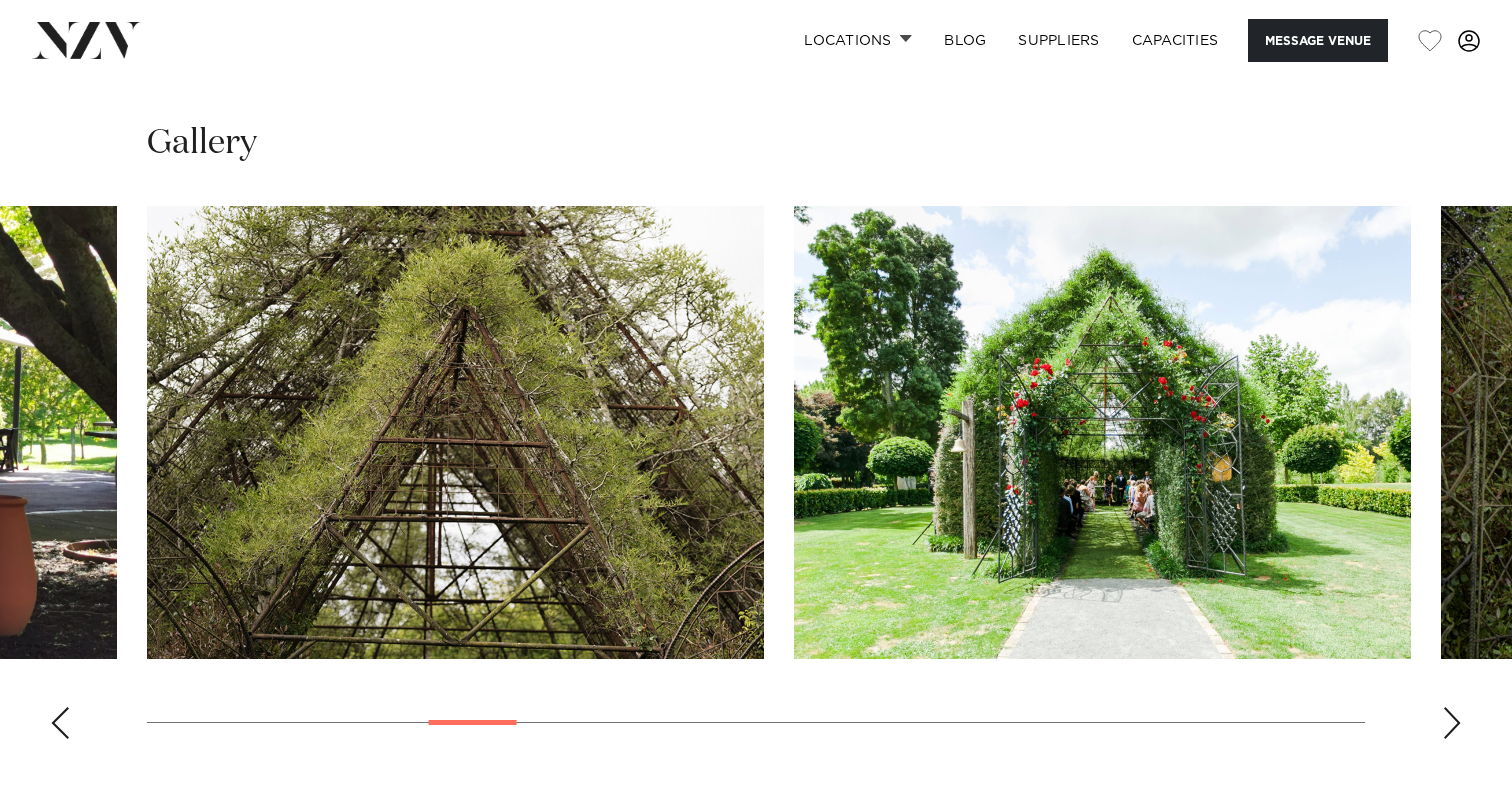 click at bounding box center (1452, 723) 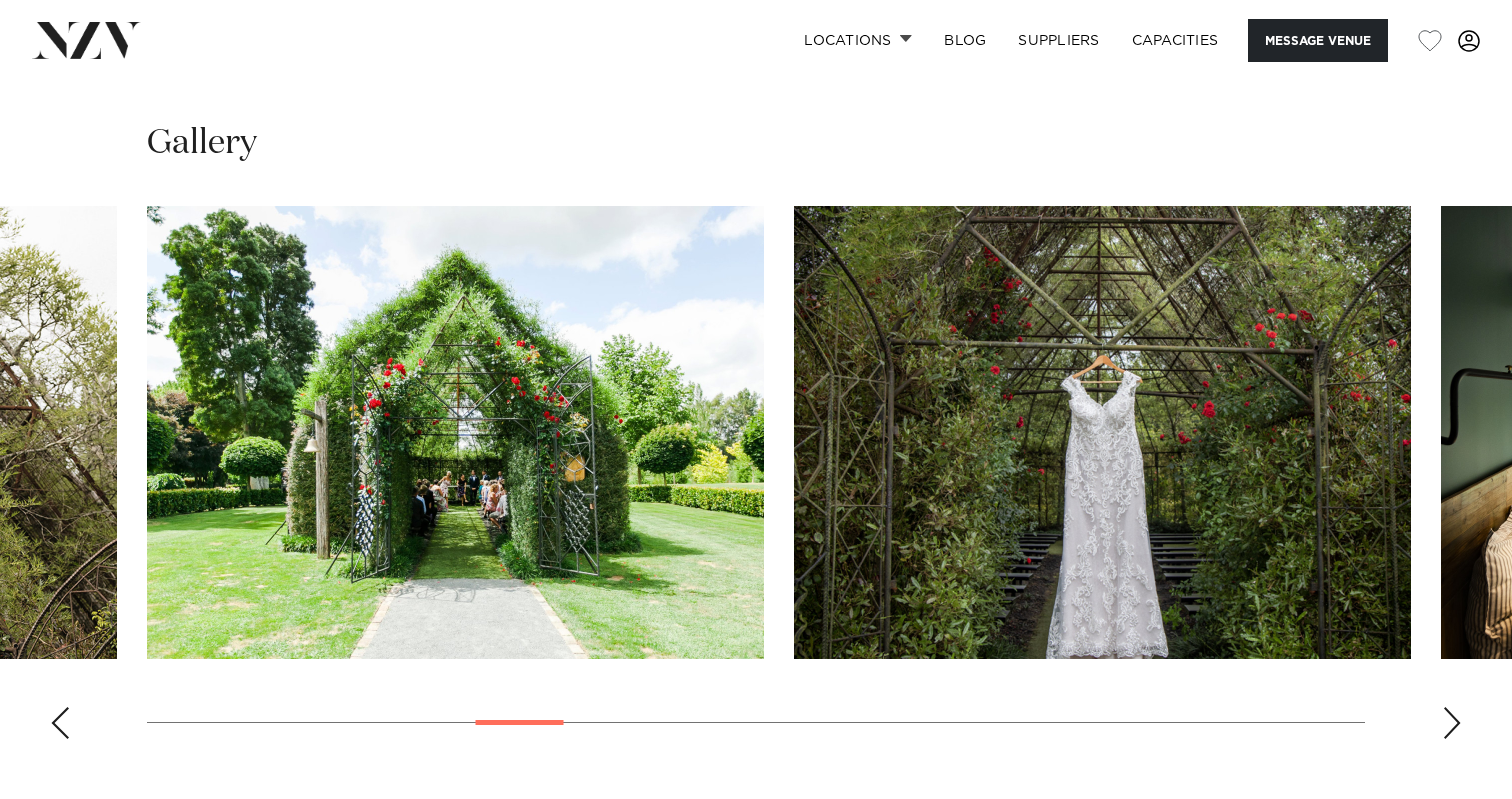 click at bounding box center (1452, 723) 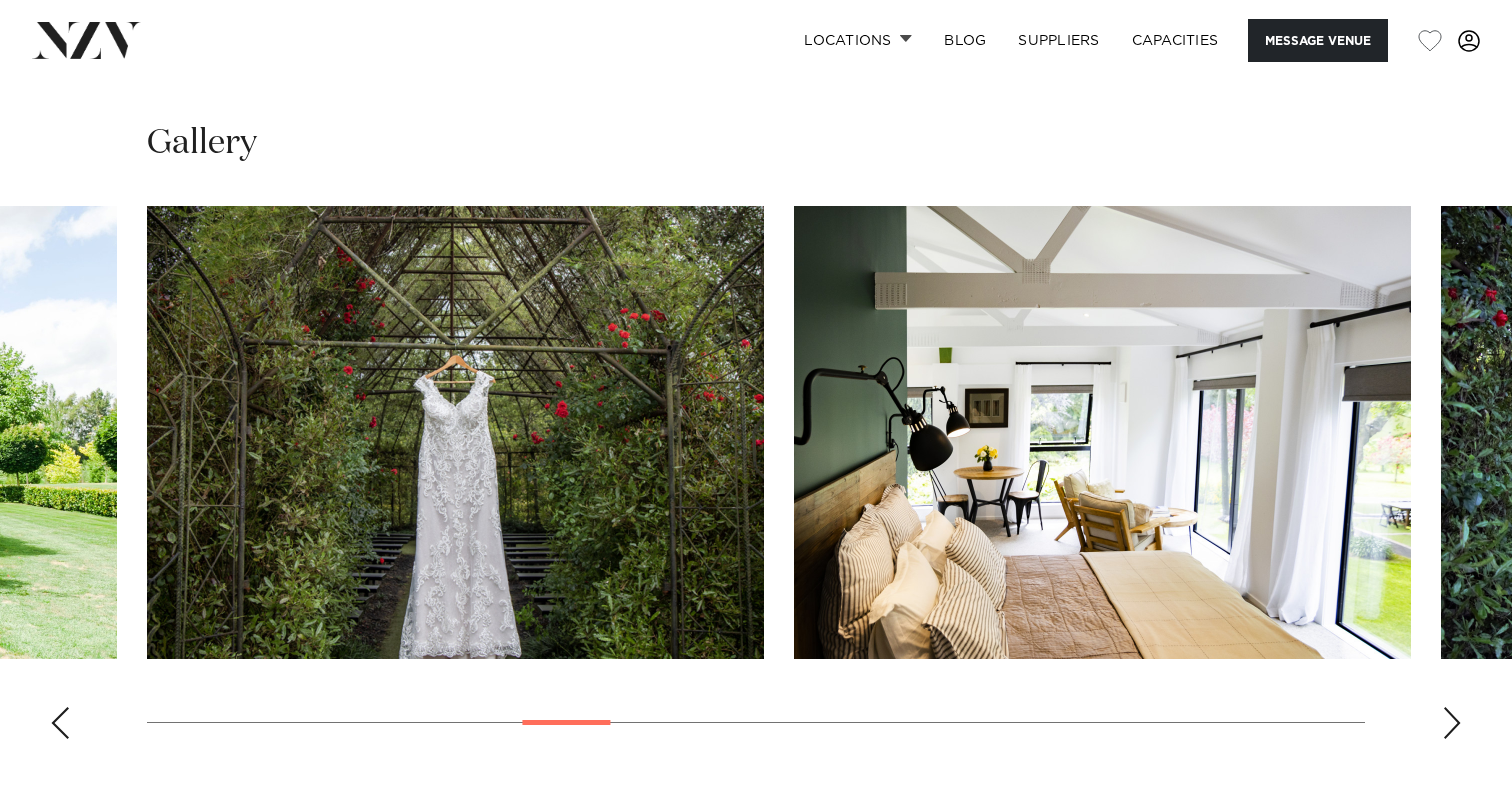 click at bounding box center (1452, 723) 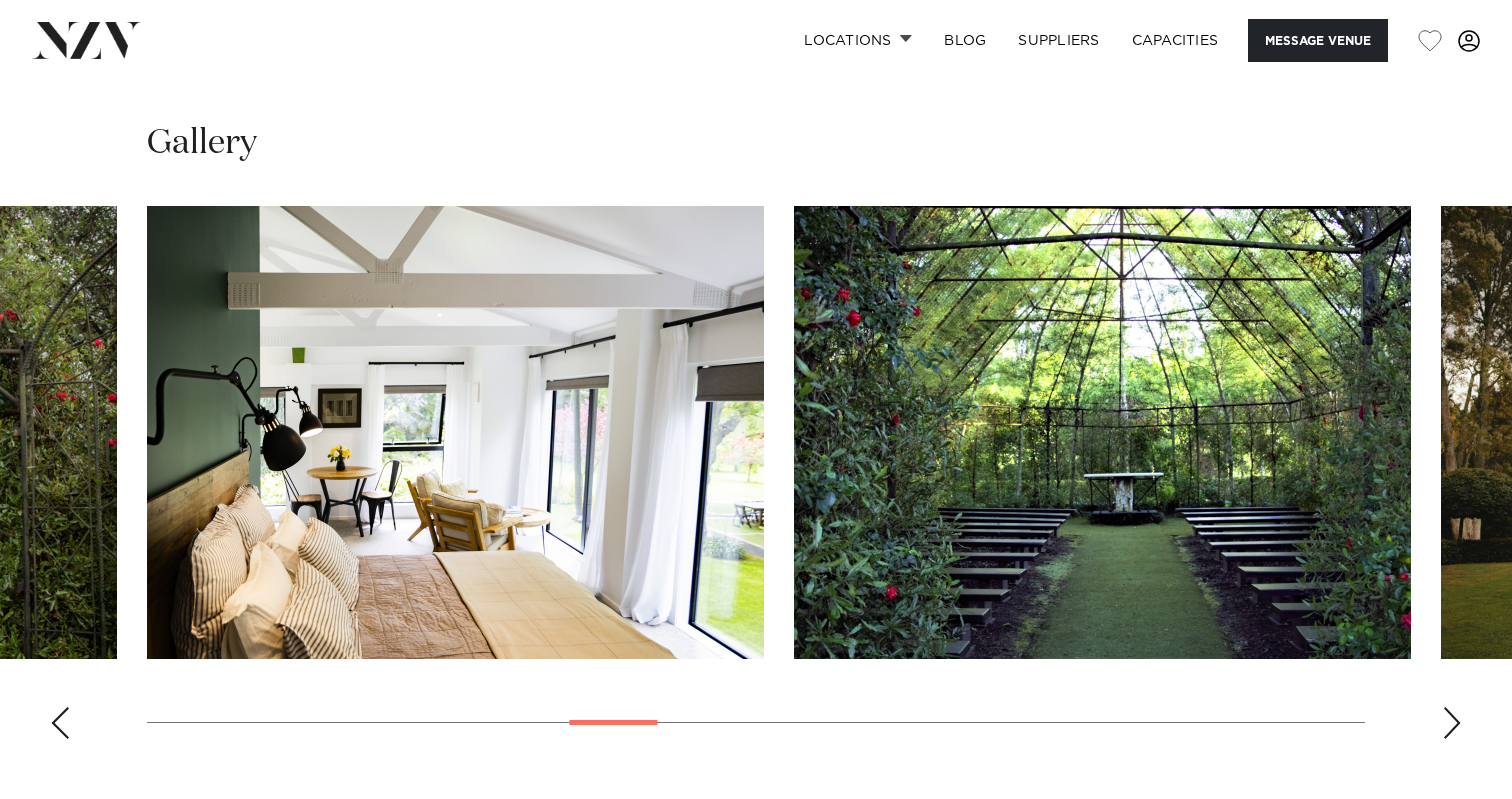 click at bounding box center (1452, 723) 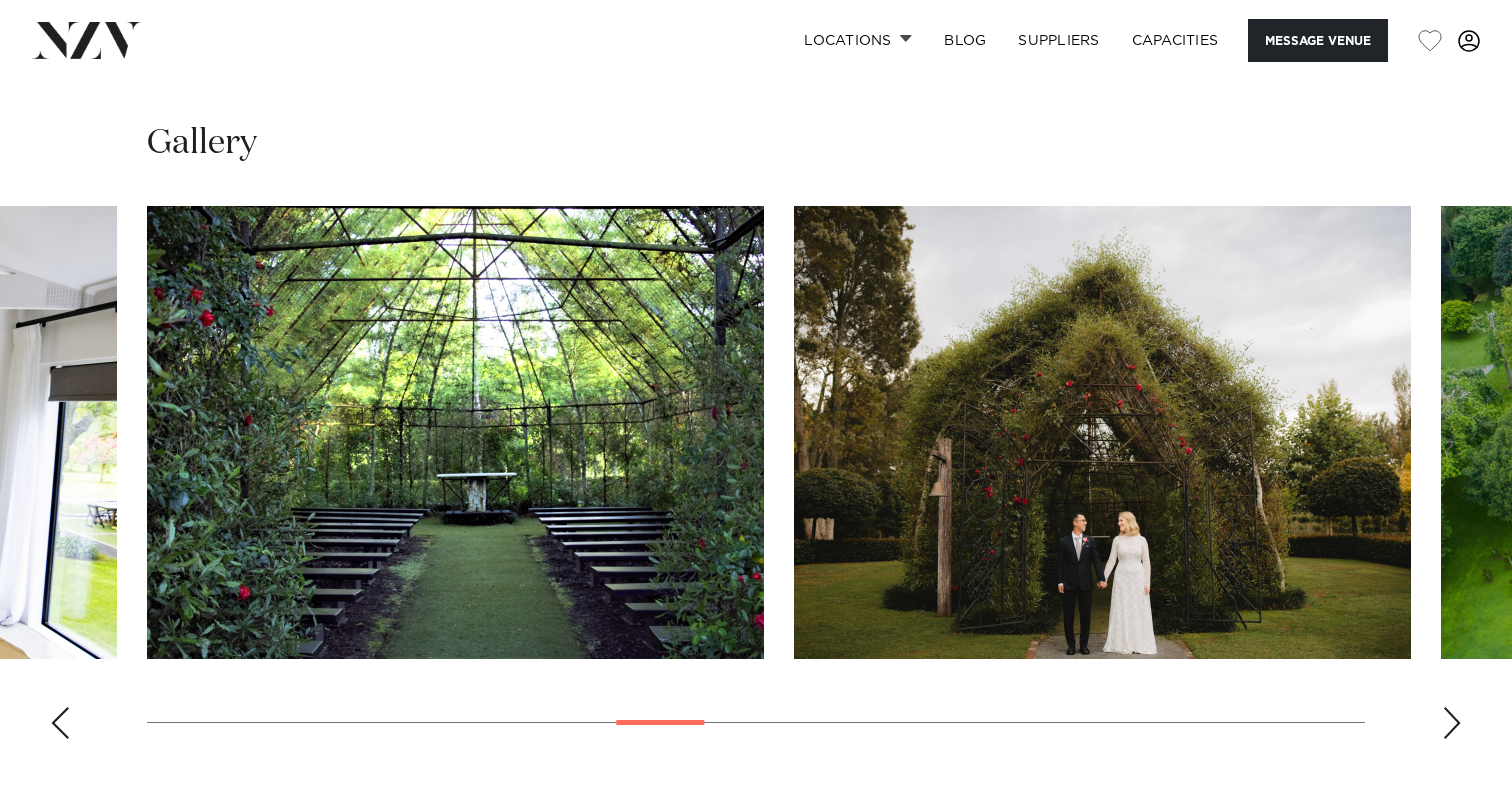 click at bounding box center [1452, 723] 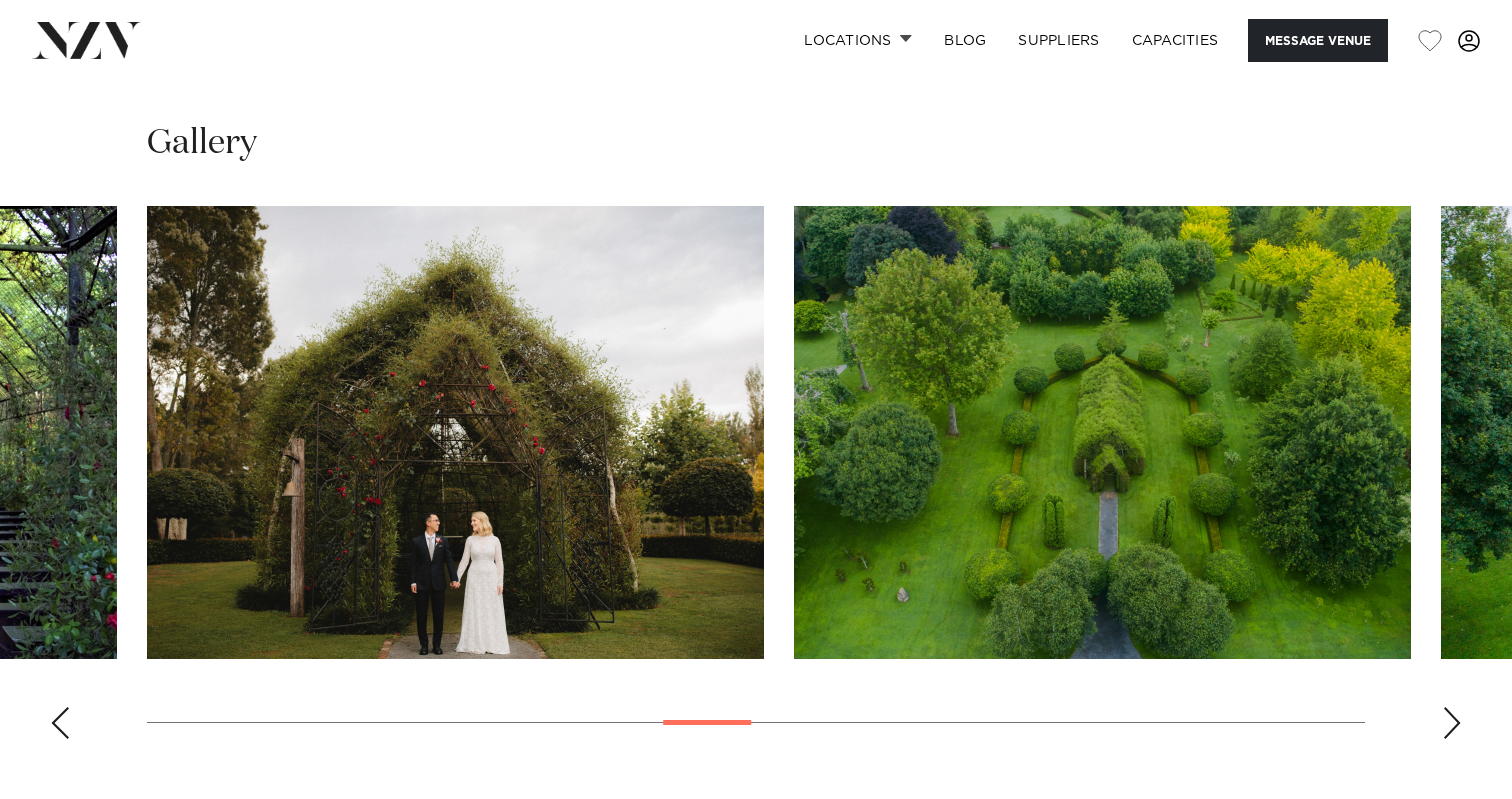 click at bounding box center (1452, 723) 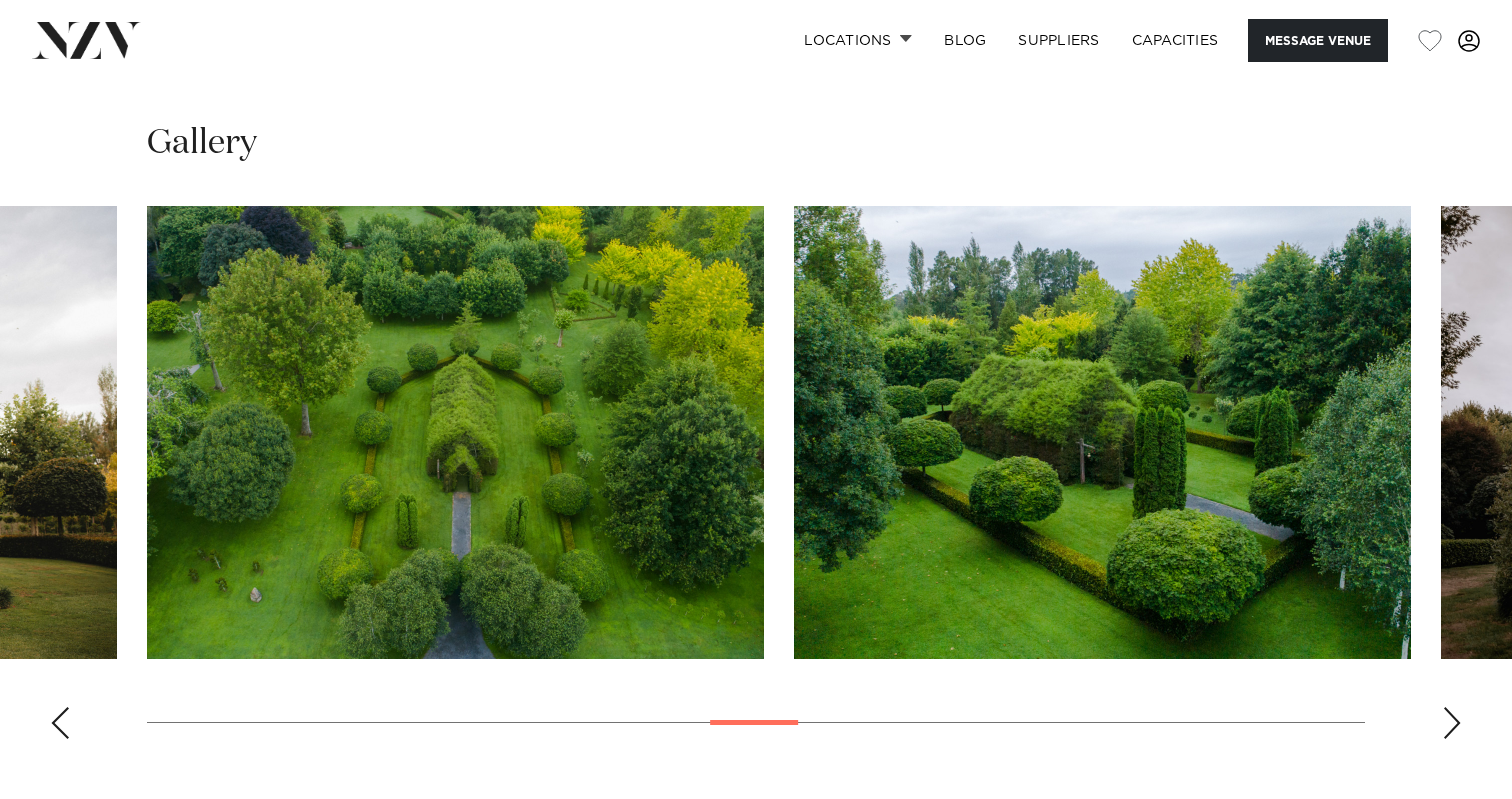 click at bounding box center [1452, 723] 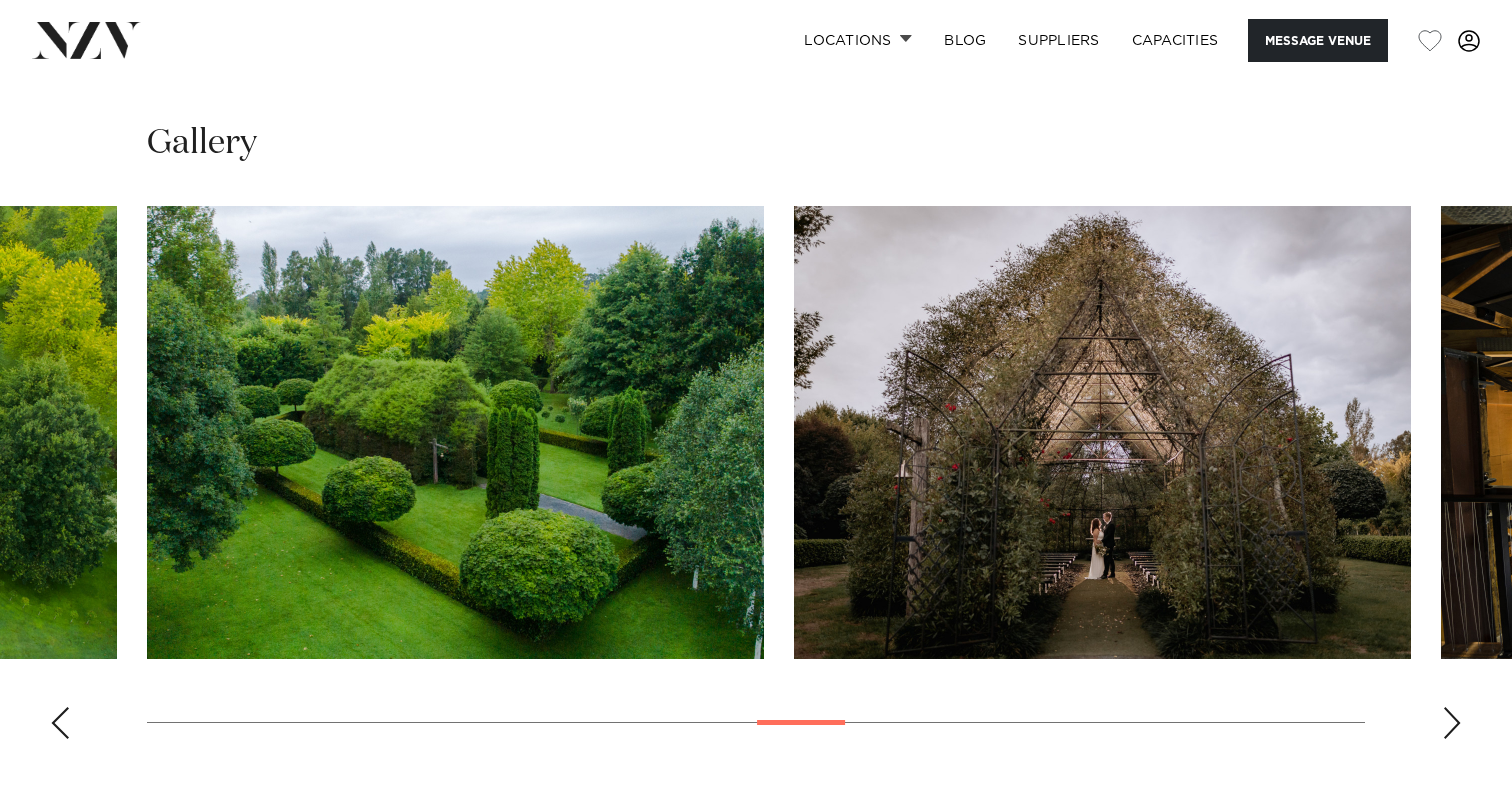 click at bounding box center (756, 480) 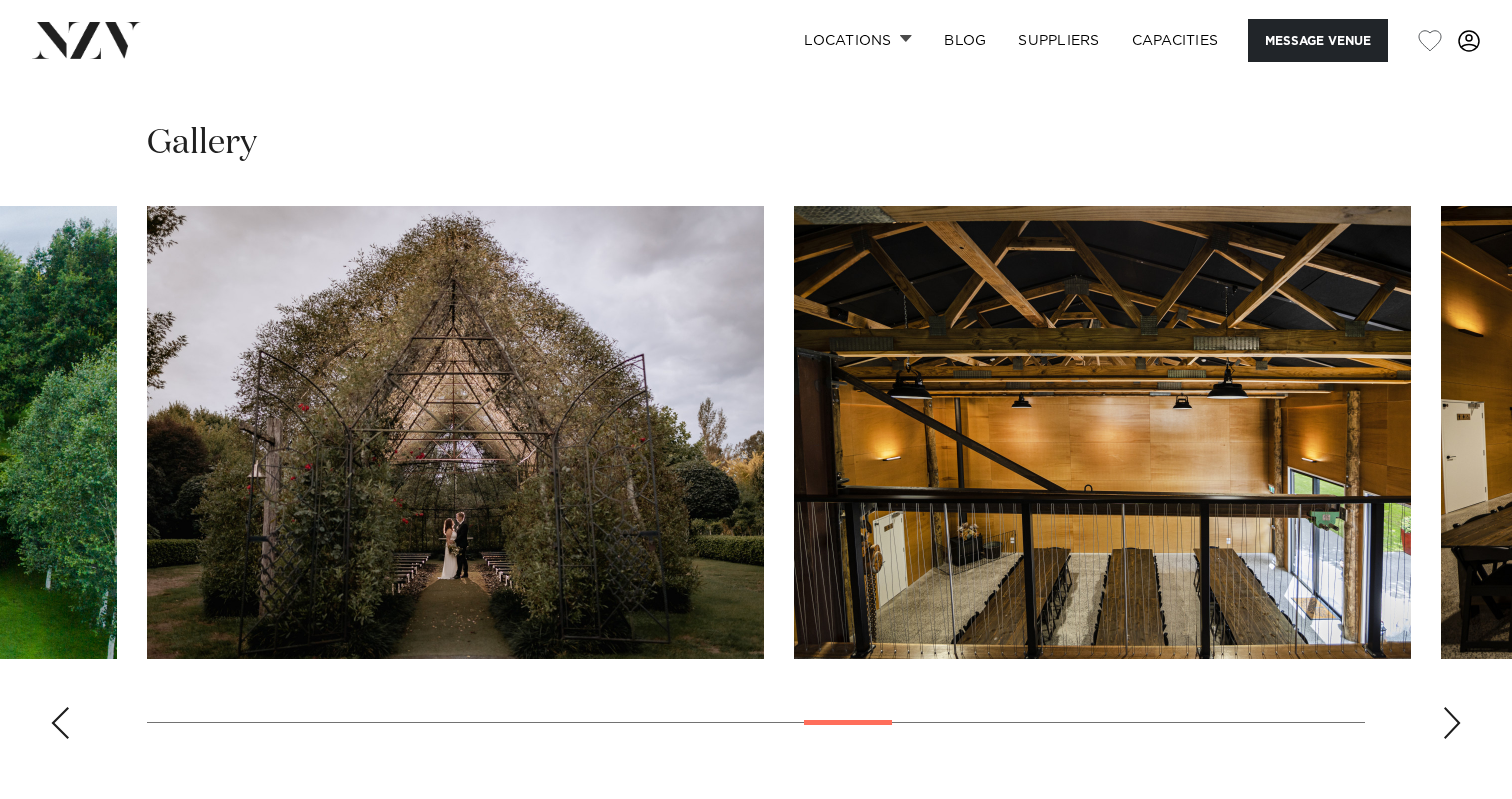 click at bounding box center (756, 480) 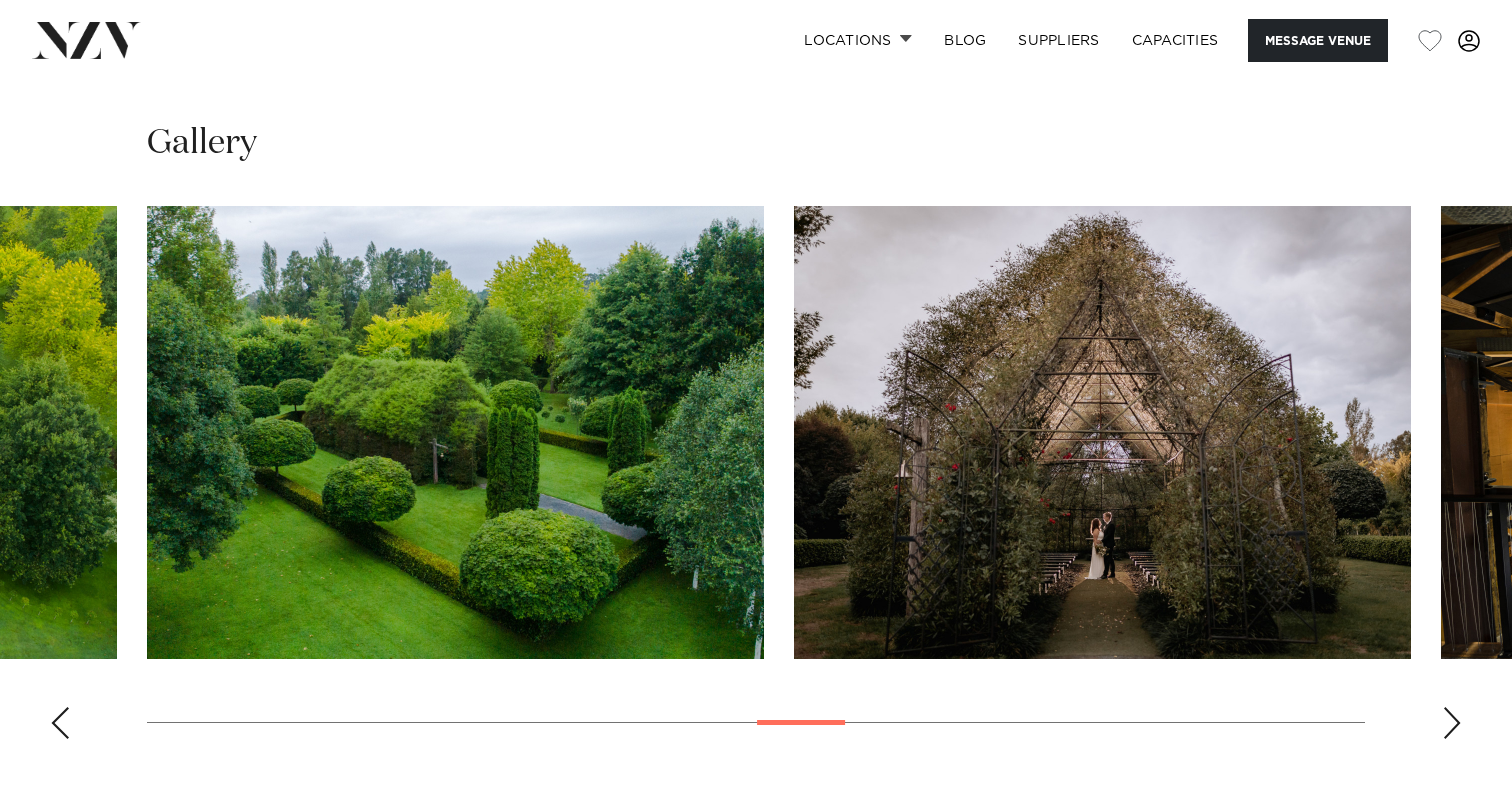 click at bounding box center (60, 723) 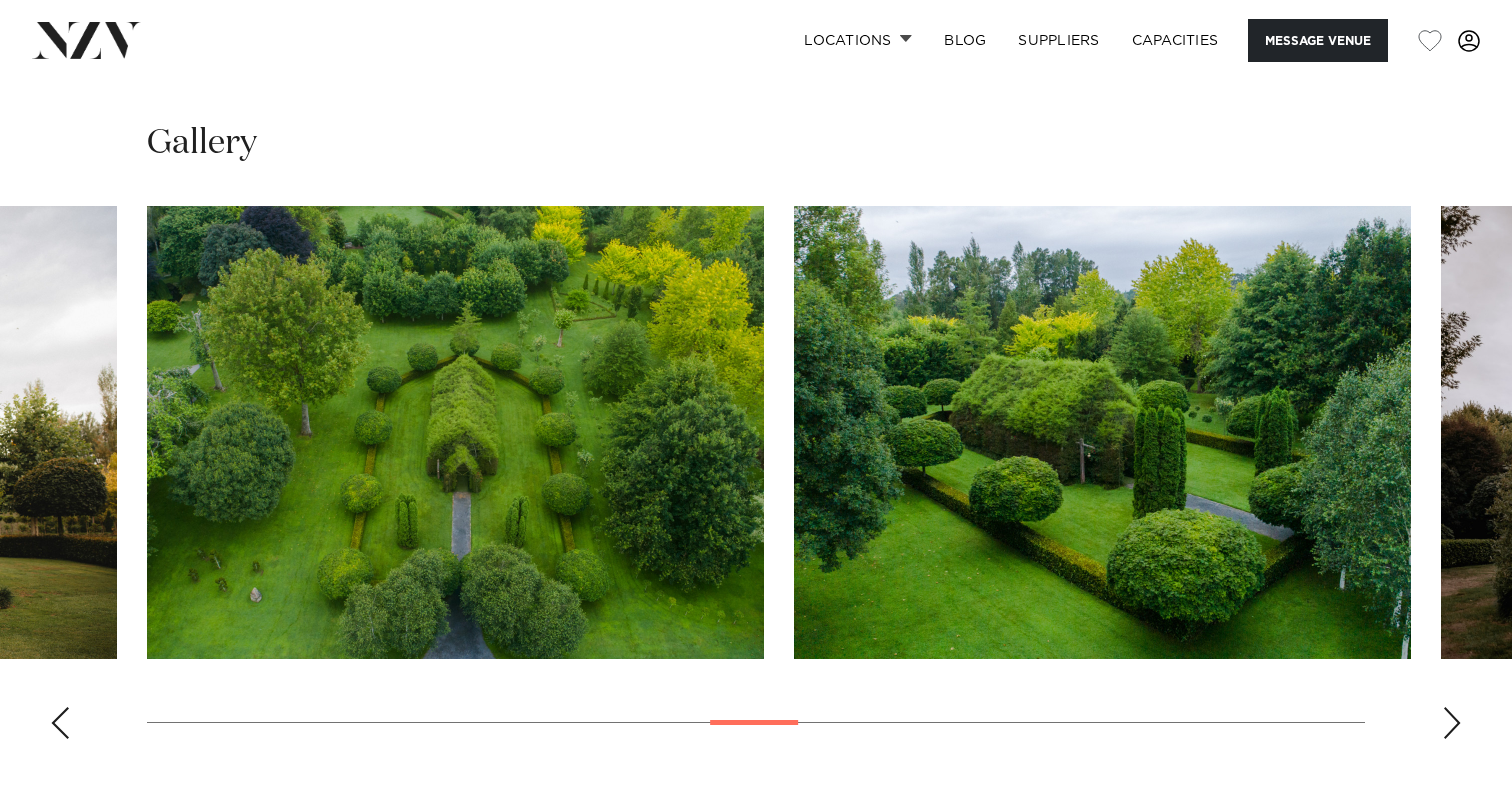 click at bounding box center (756, 480) 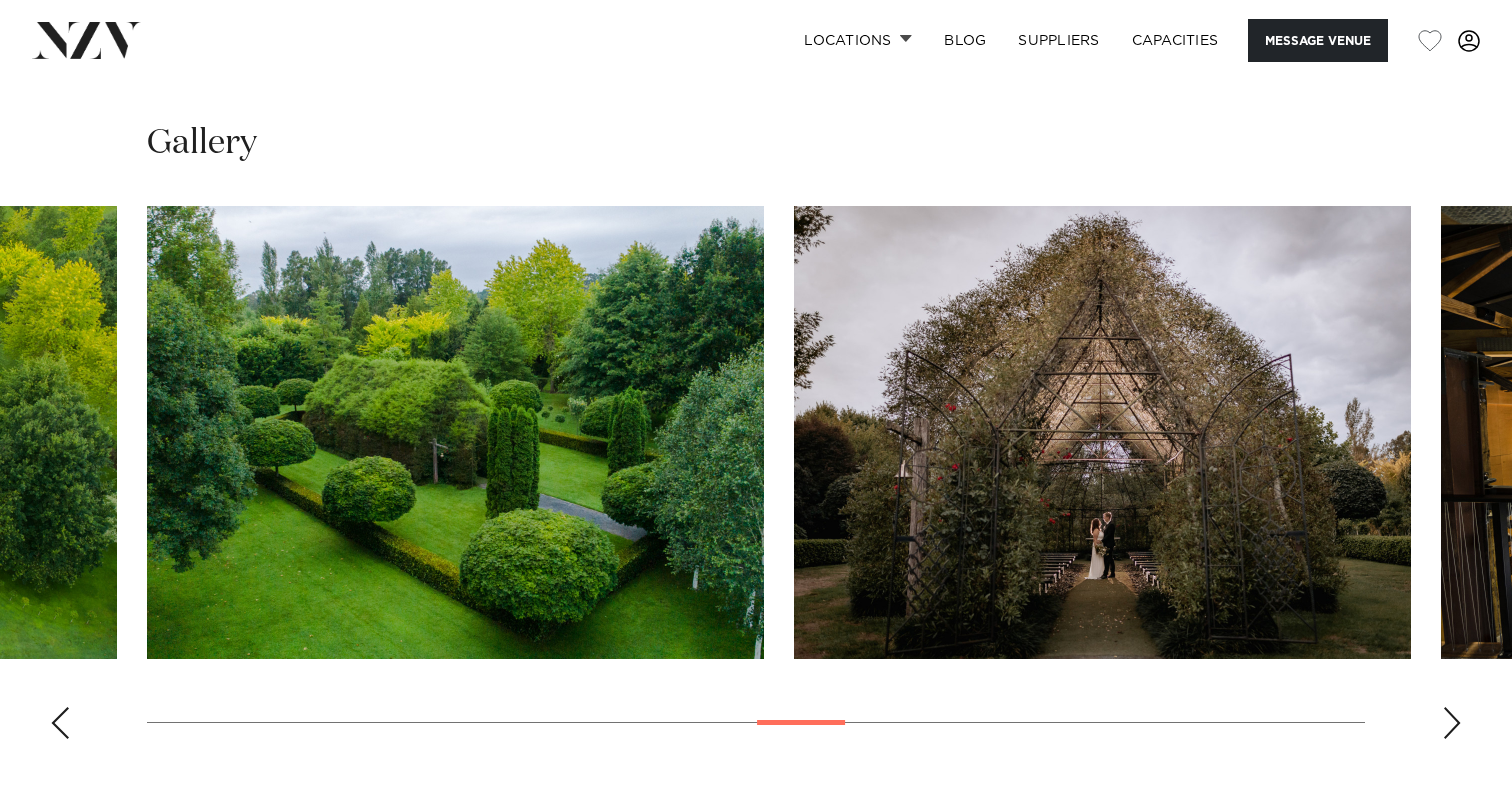 click at bounding box center [1452, 723] 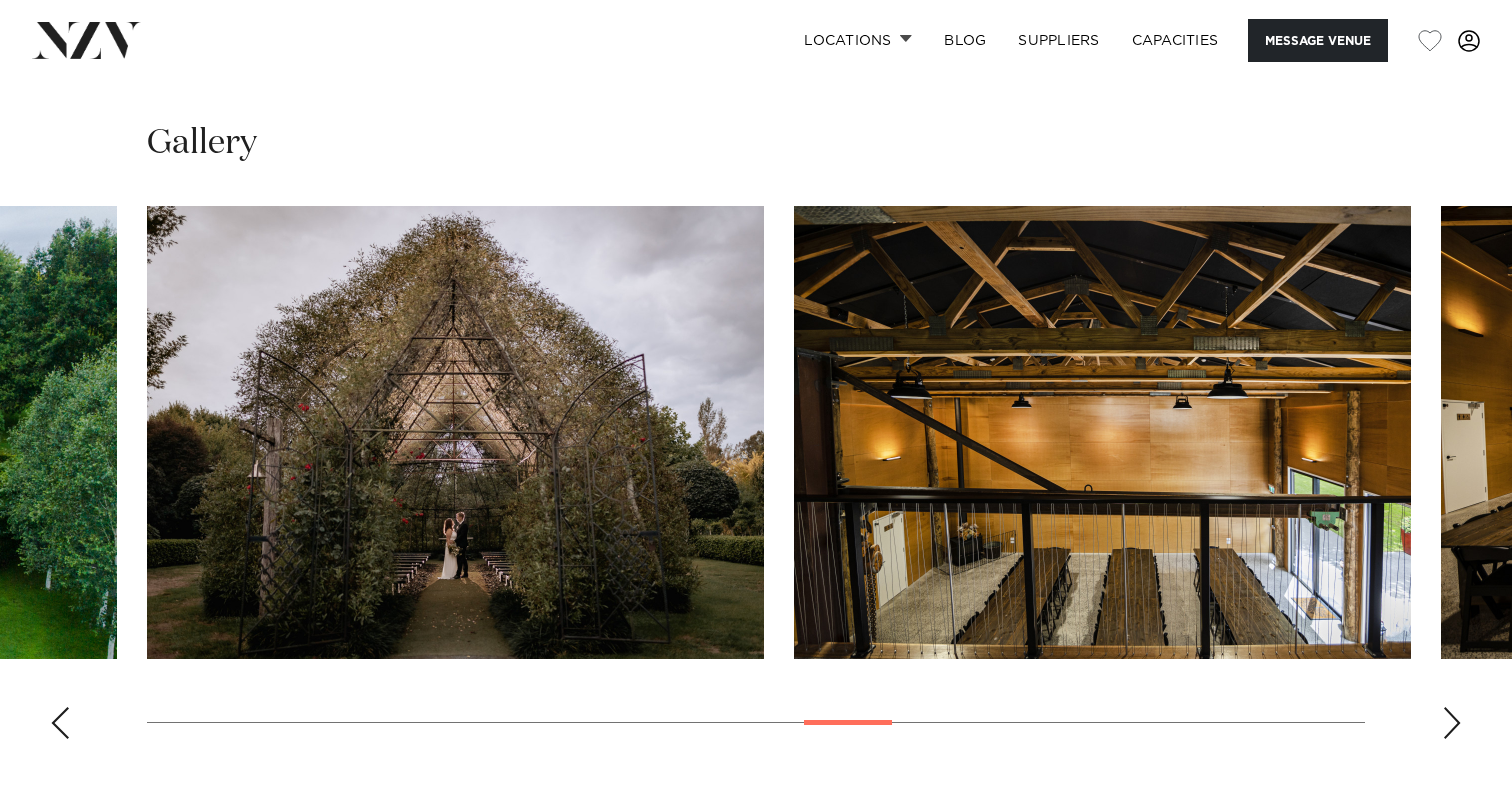 click at bounding box center (1452, 723) 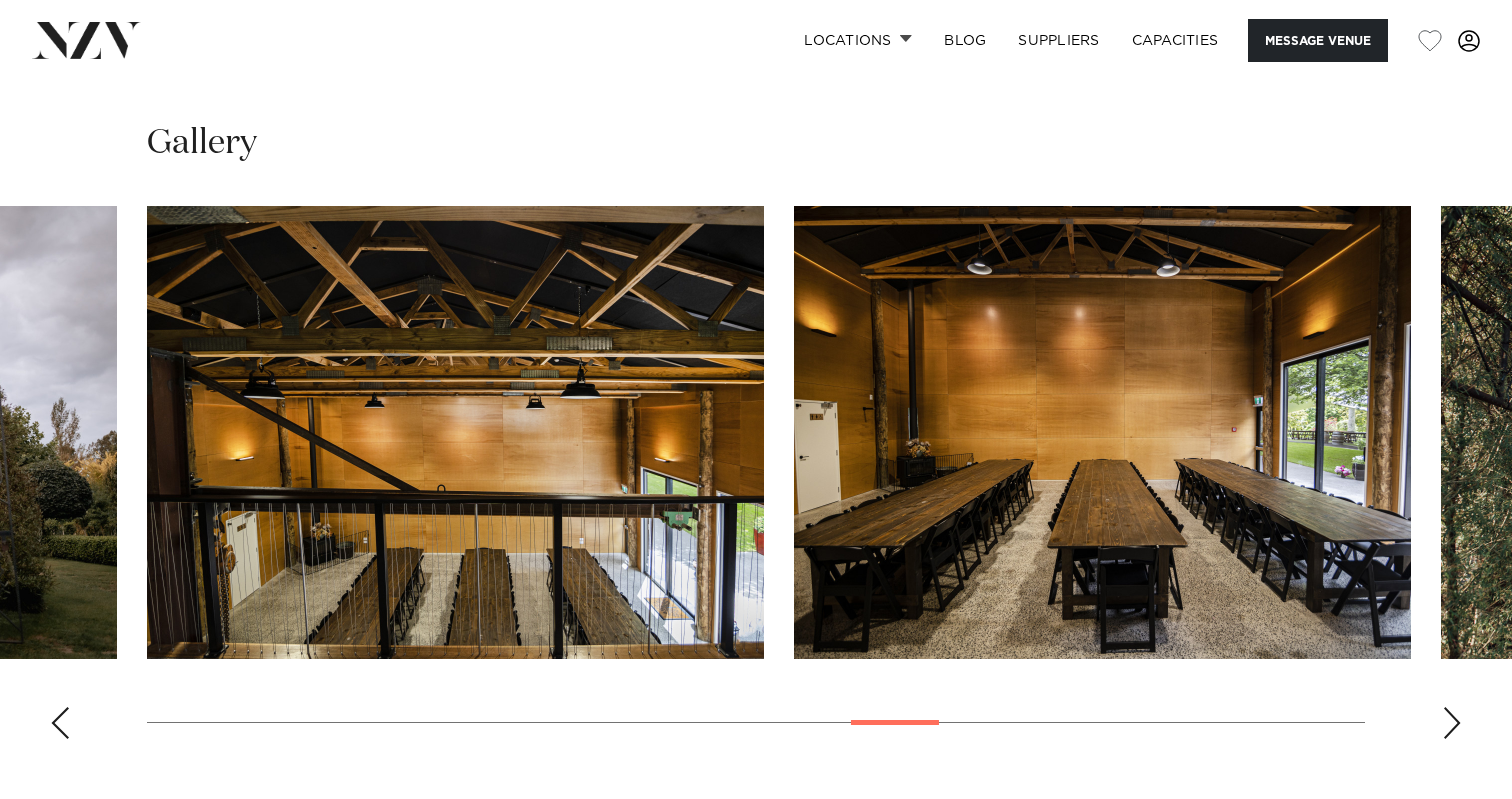 click at bounding box center (1452, 723) 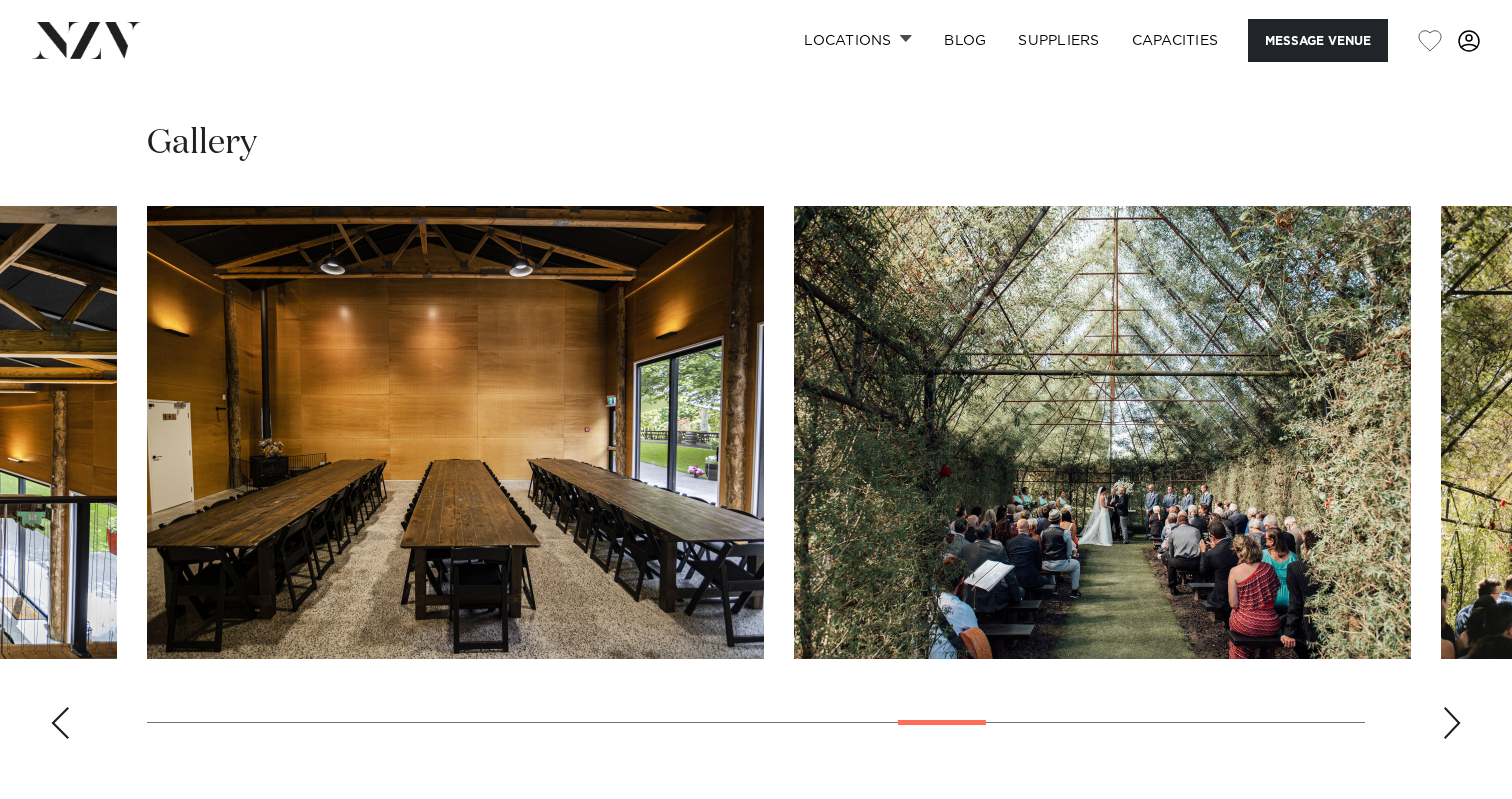 click at bounding box center [1452, 723] 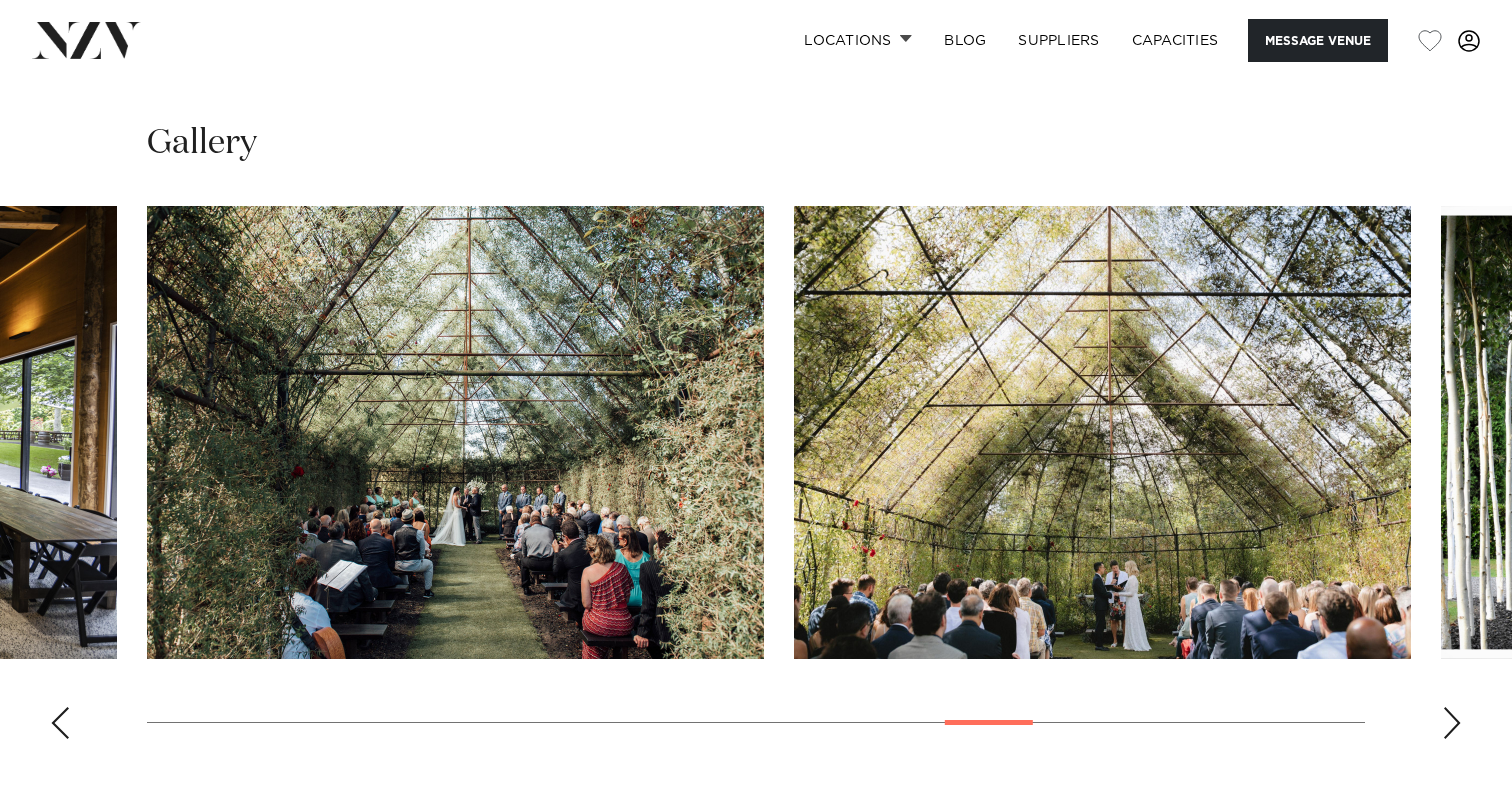 click at bounding box center (1452, 723) 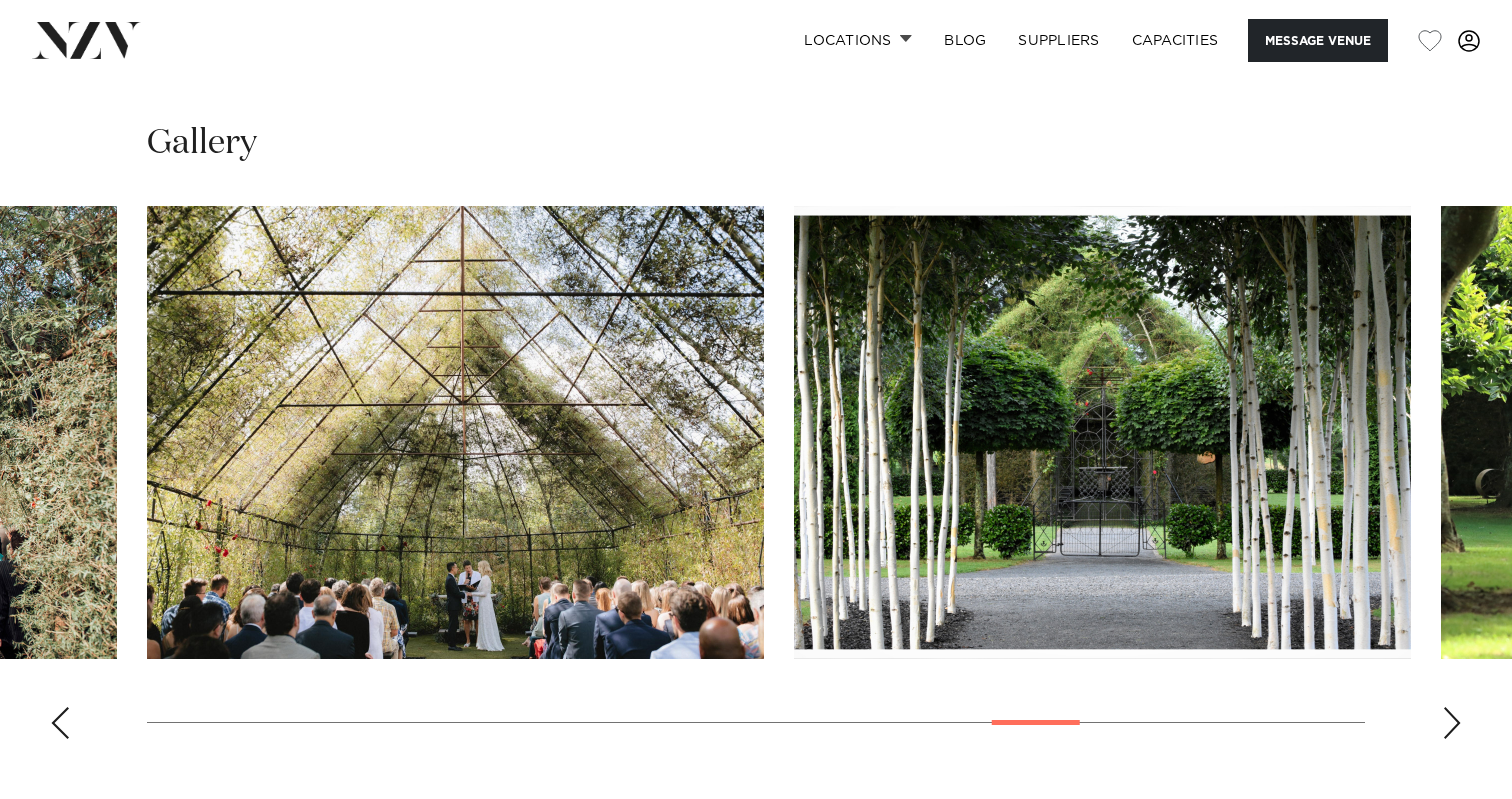 click at bounding box center [1452, 723] 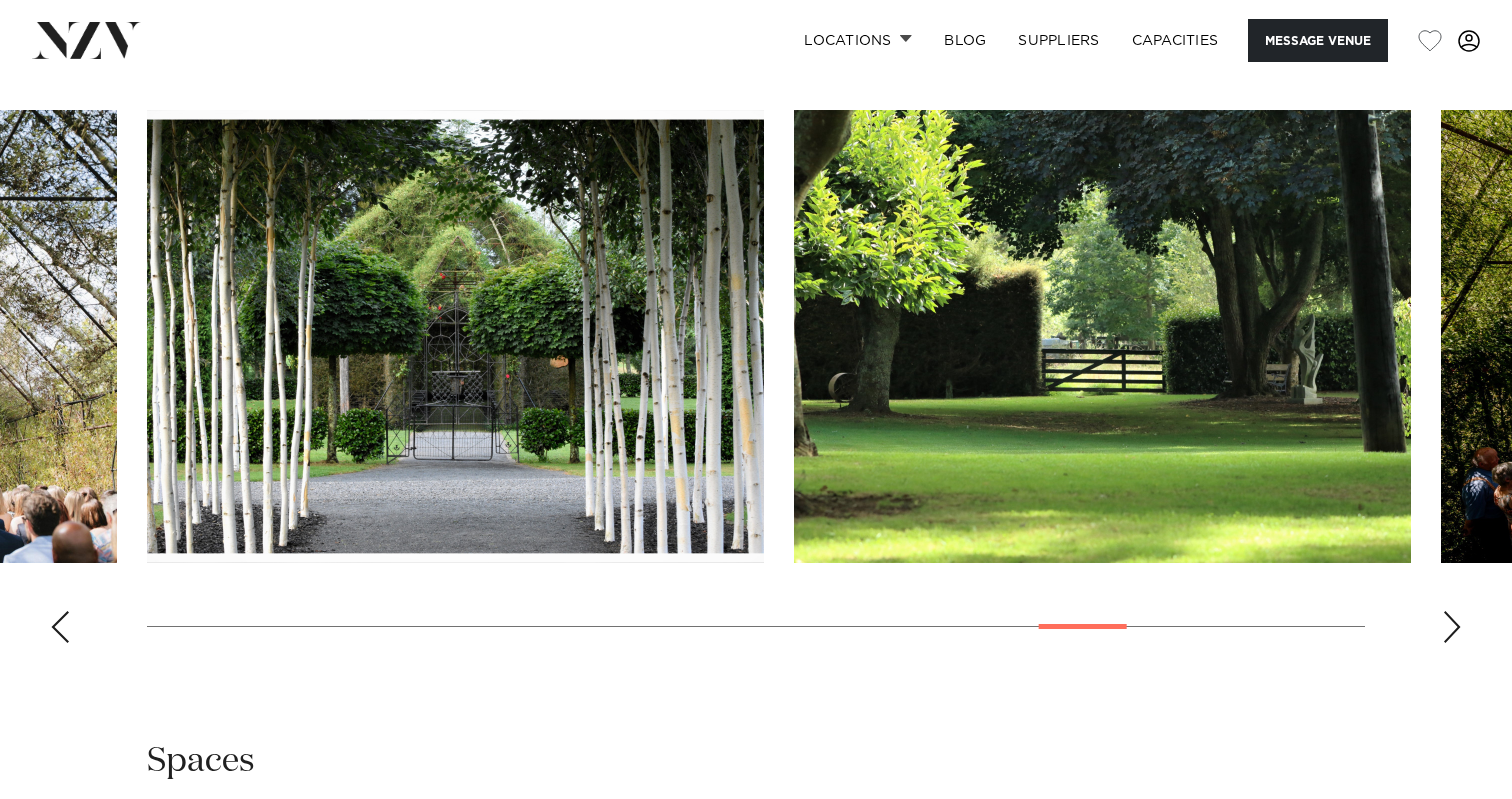 scroll, scrollTop: 1917, scrollLeft: 0, axis: vertical 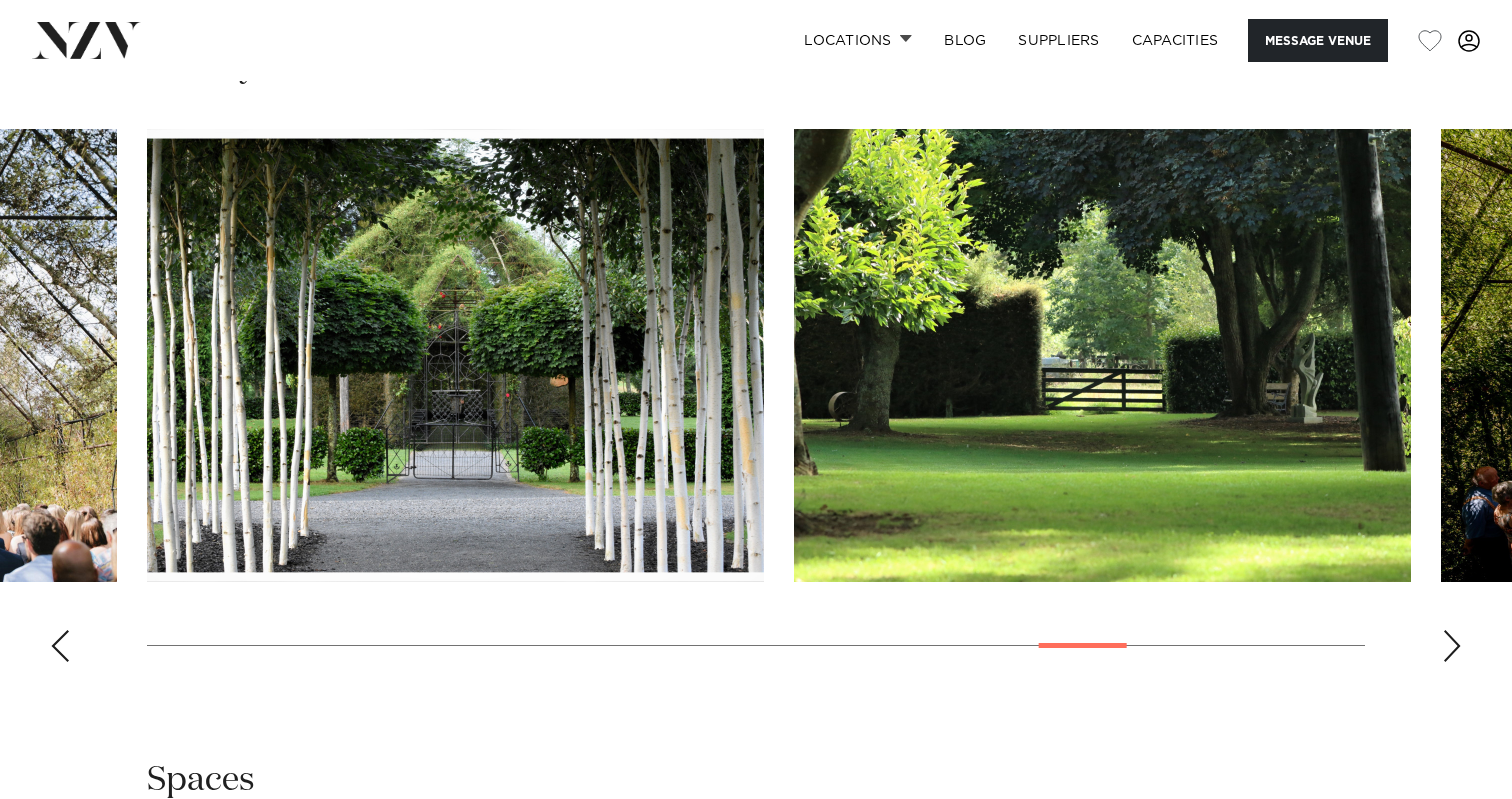 click at bounding box center (1452, 646) 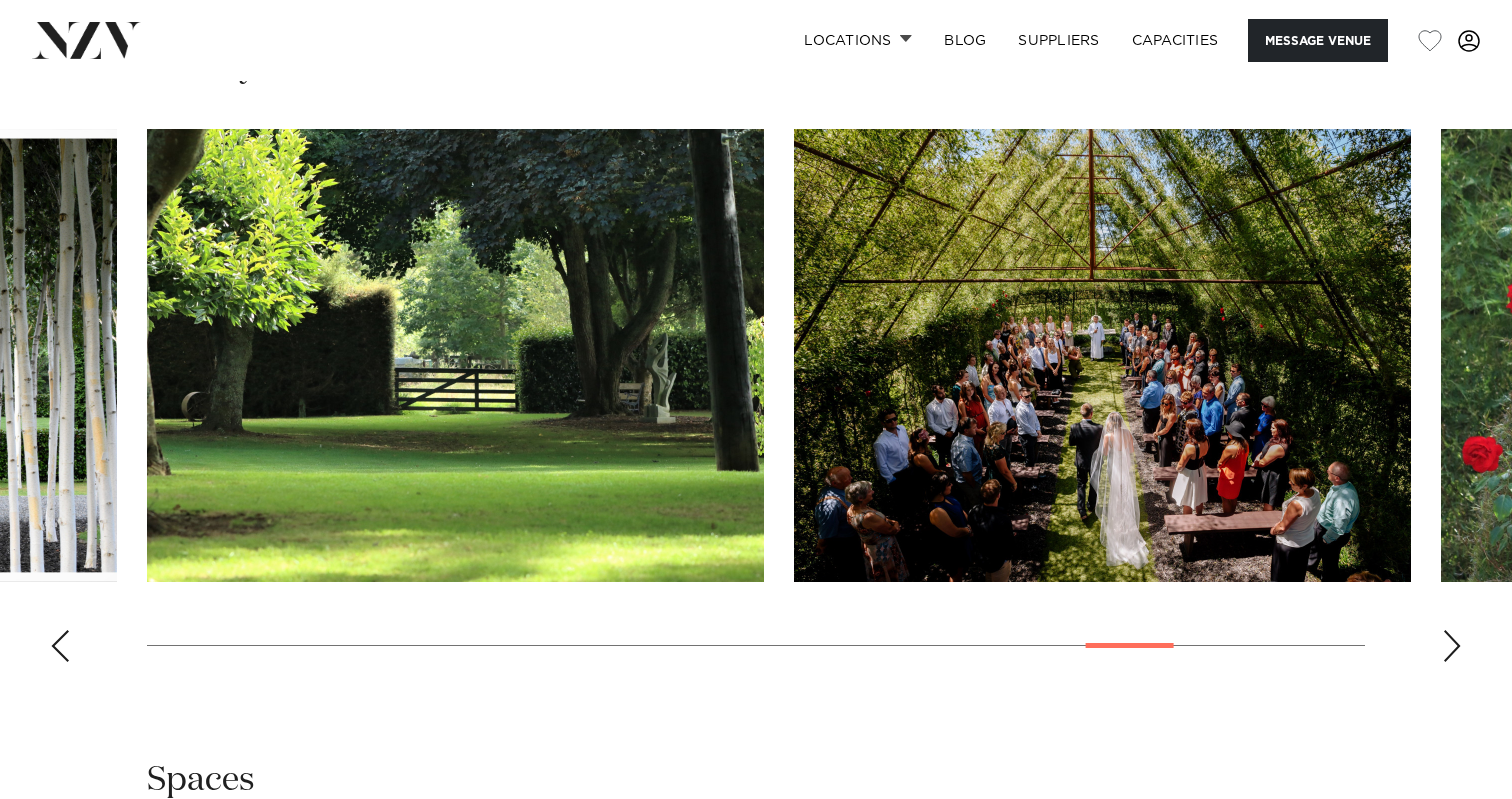 click at bounding box center [1452, 646] 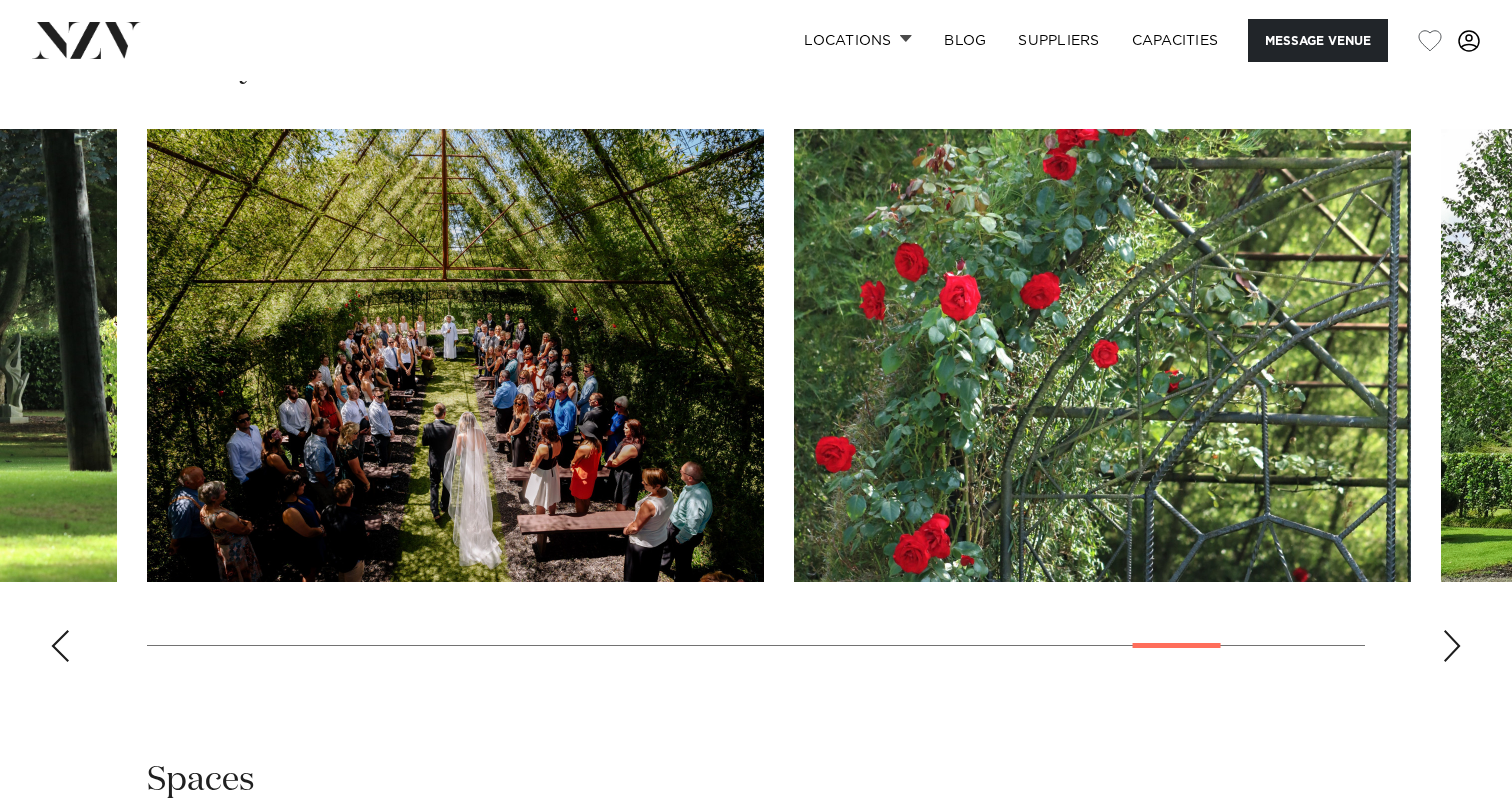 click at bounding box center (1452, 646) 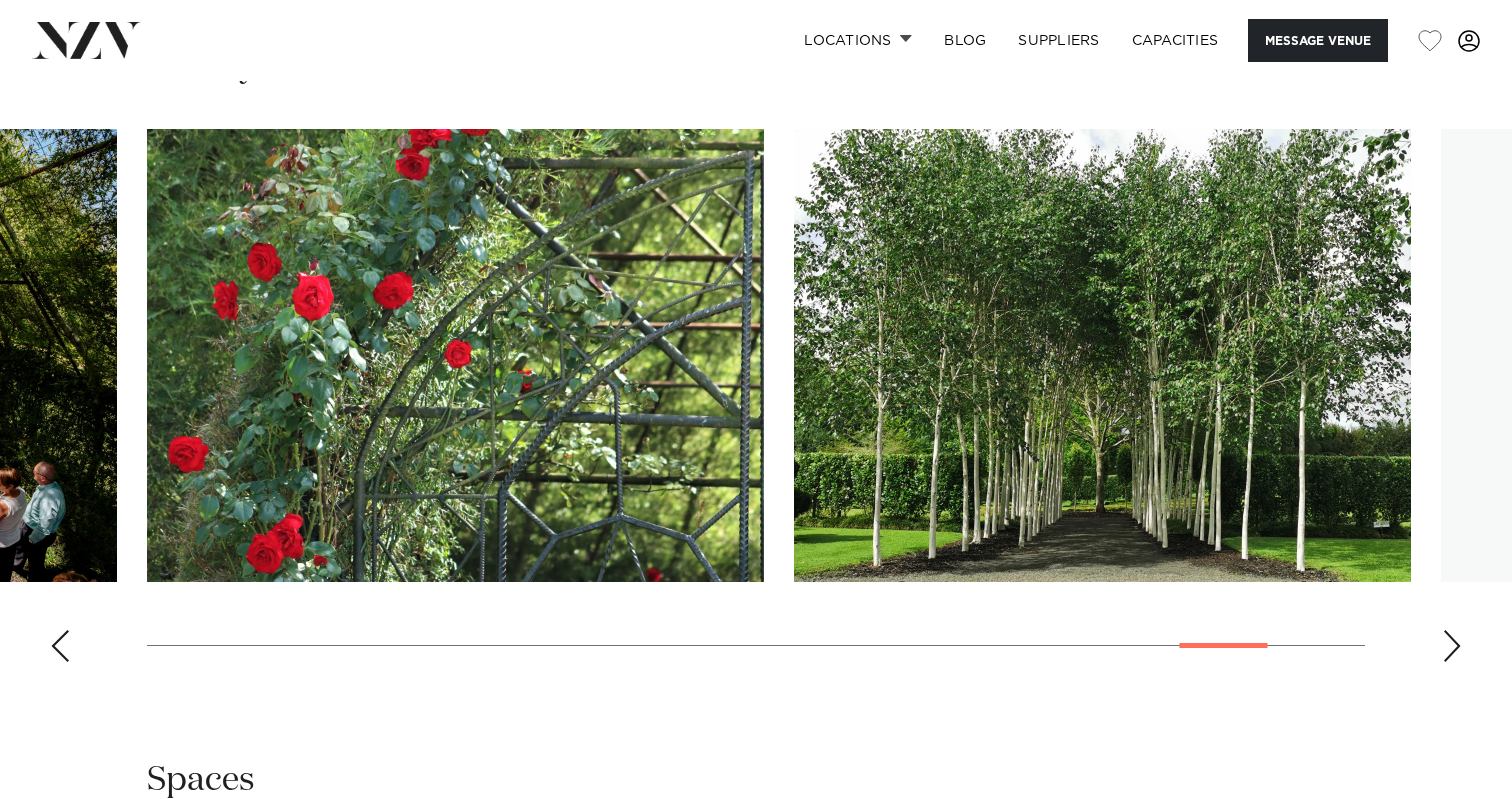 click at bounding box center [1452, 646] 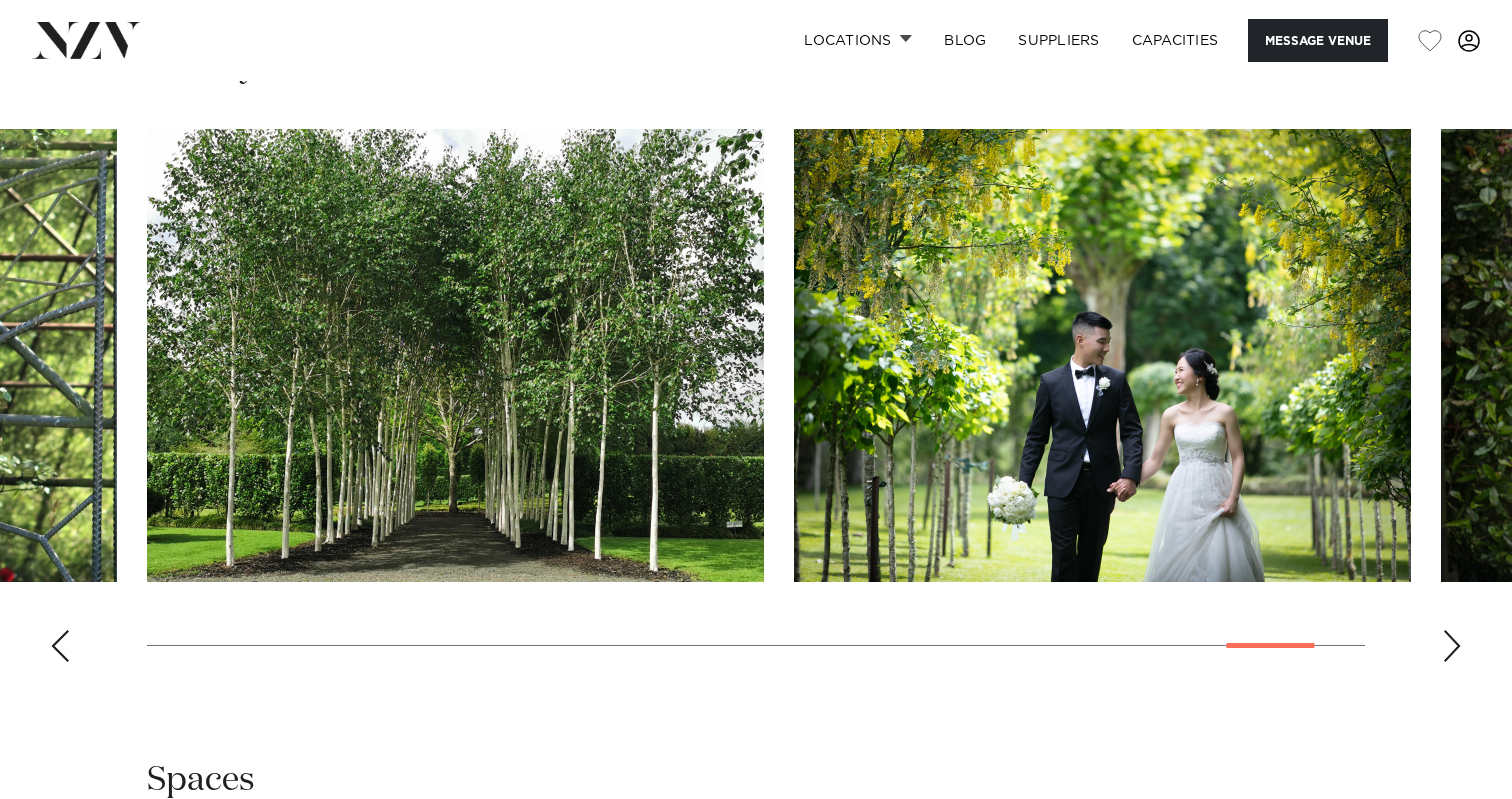 click at bounding box center (1452, 646) 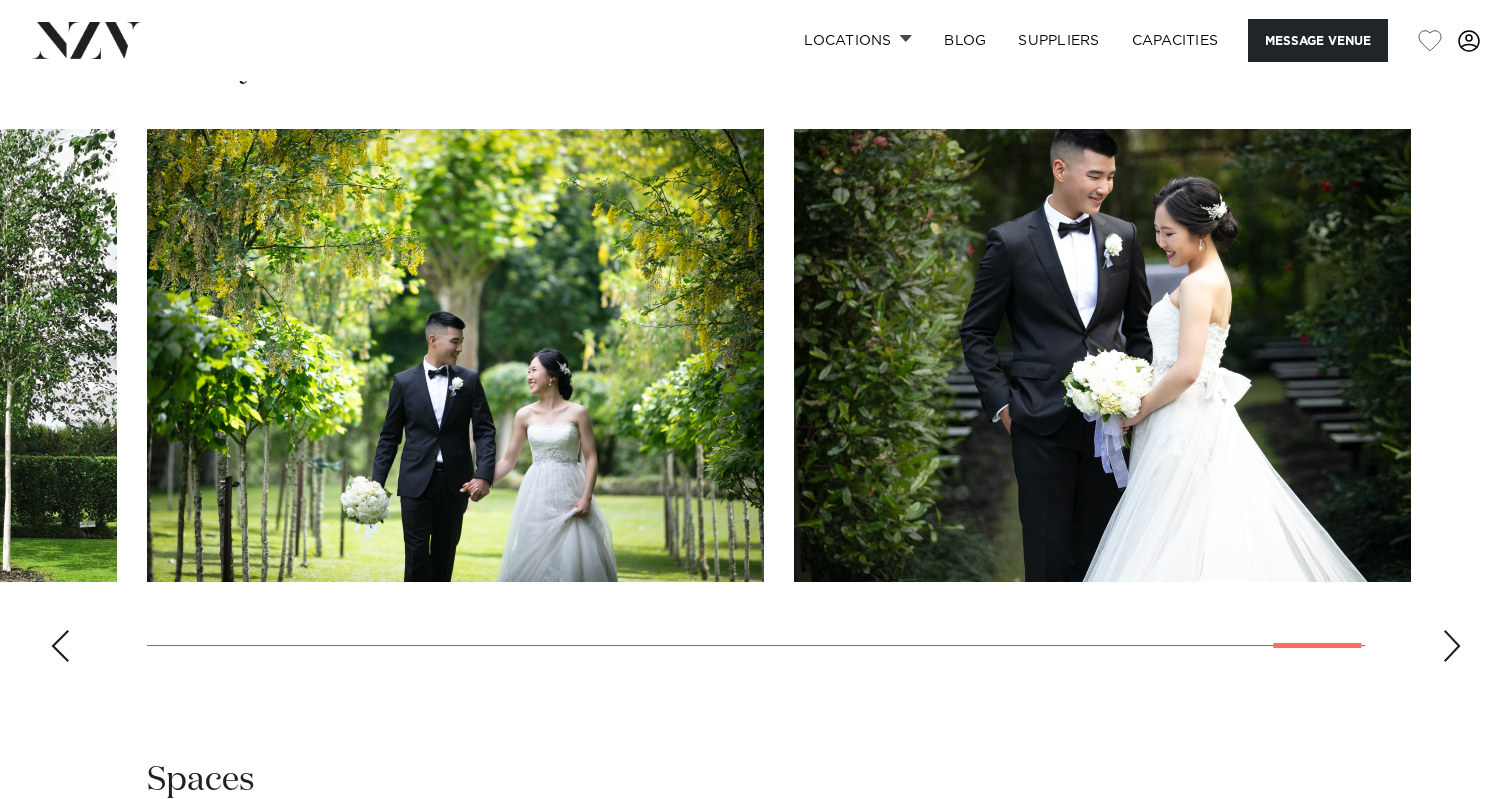 click at bounding box center [1452, 646] 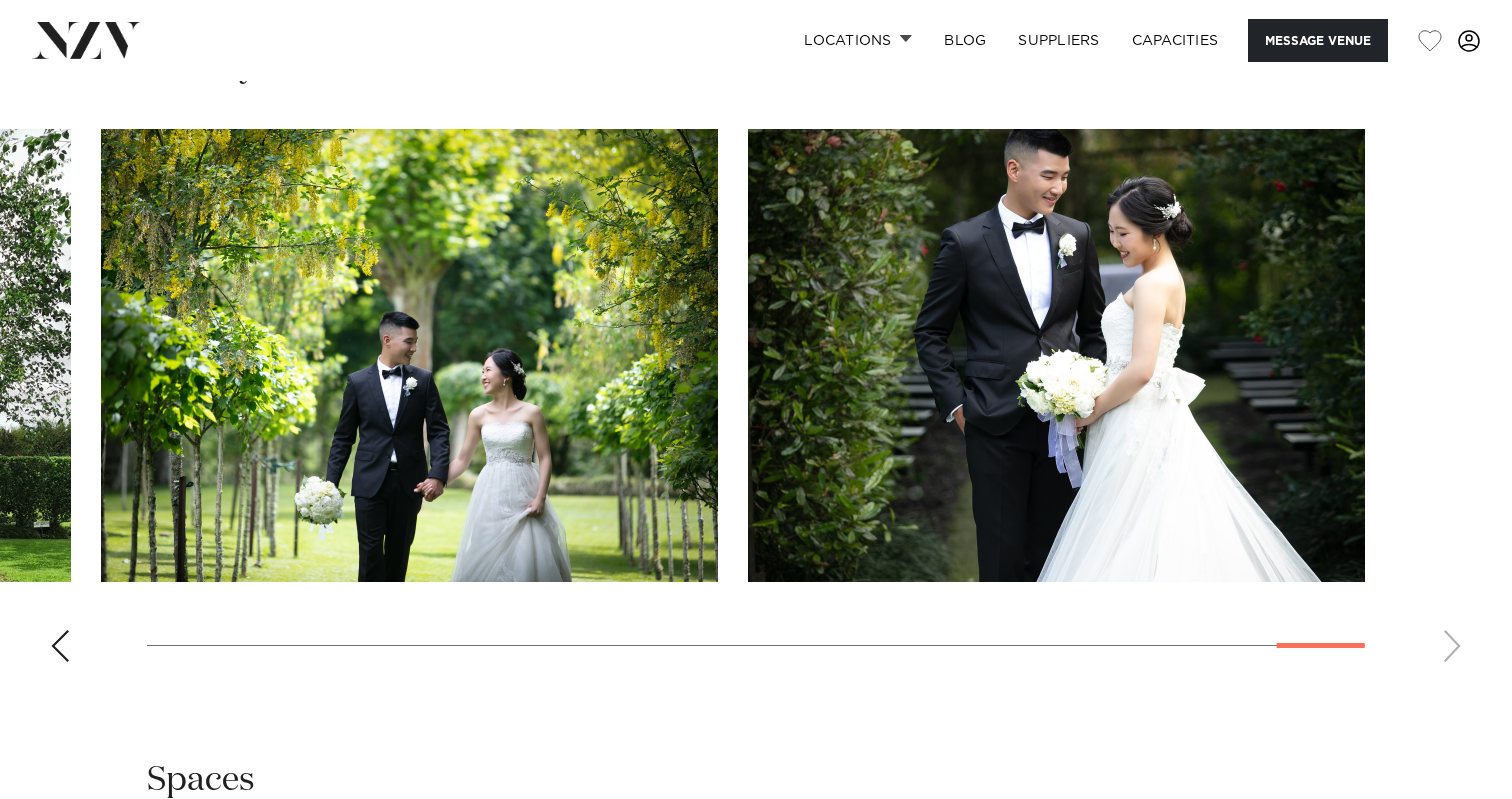click at bounding box center [756, 403] 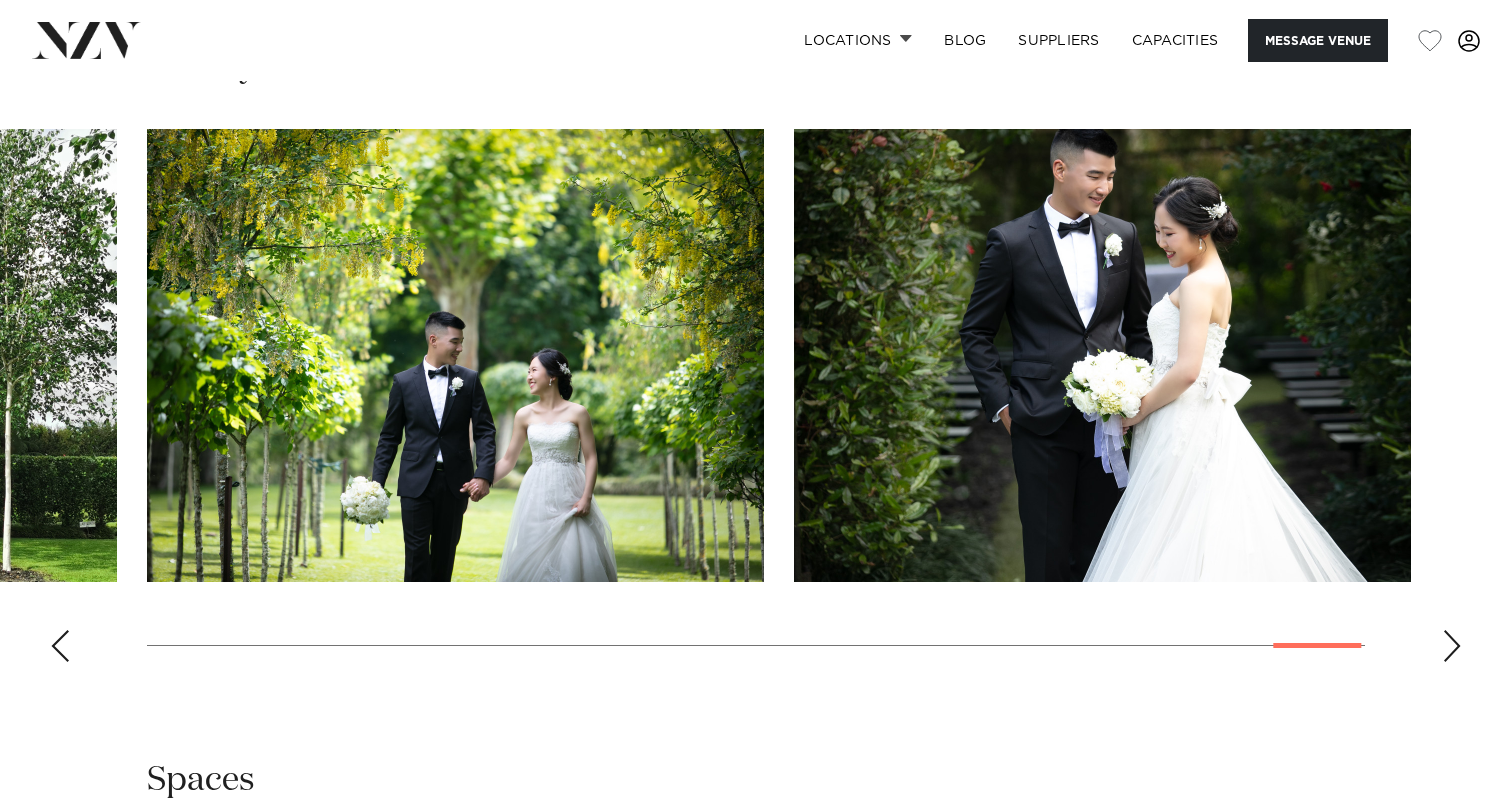 click at bounding box center (60, 646) 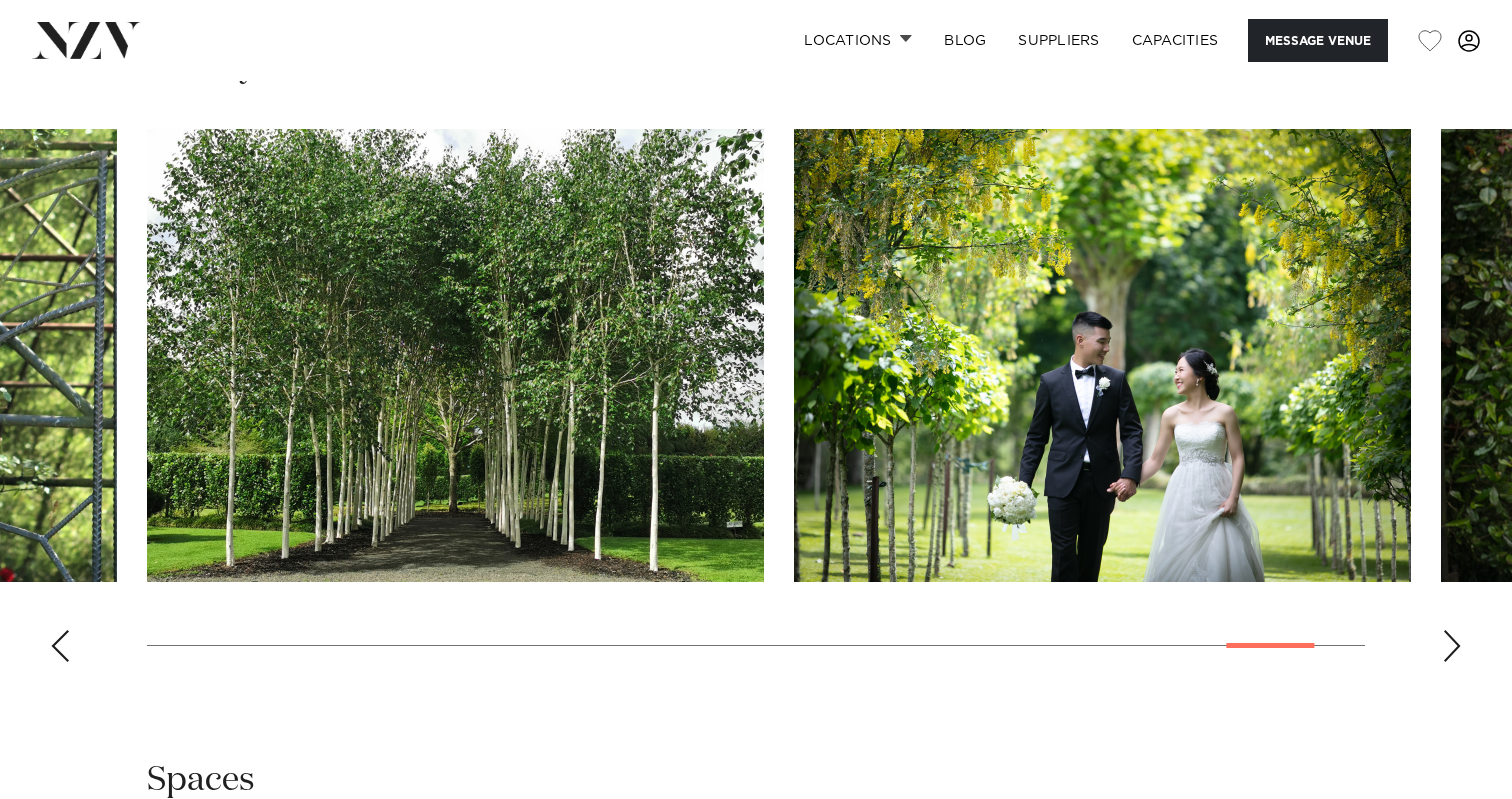click at bounding box center (60, 646) 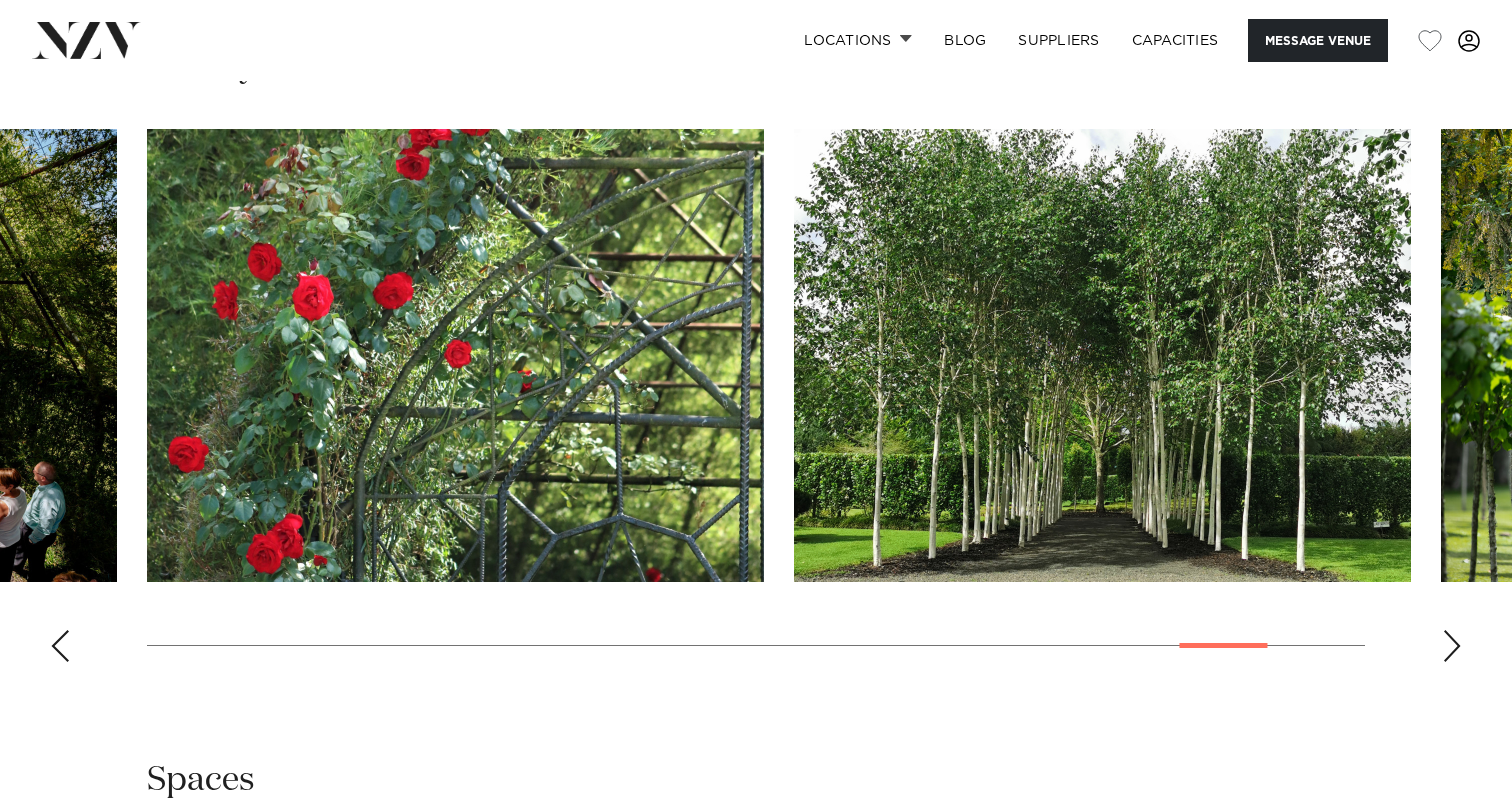 click at bounding box center (60, 646) 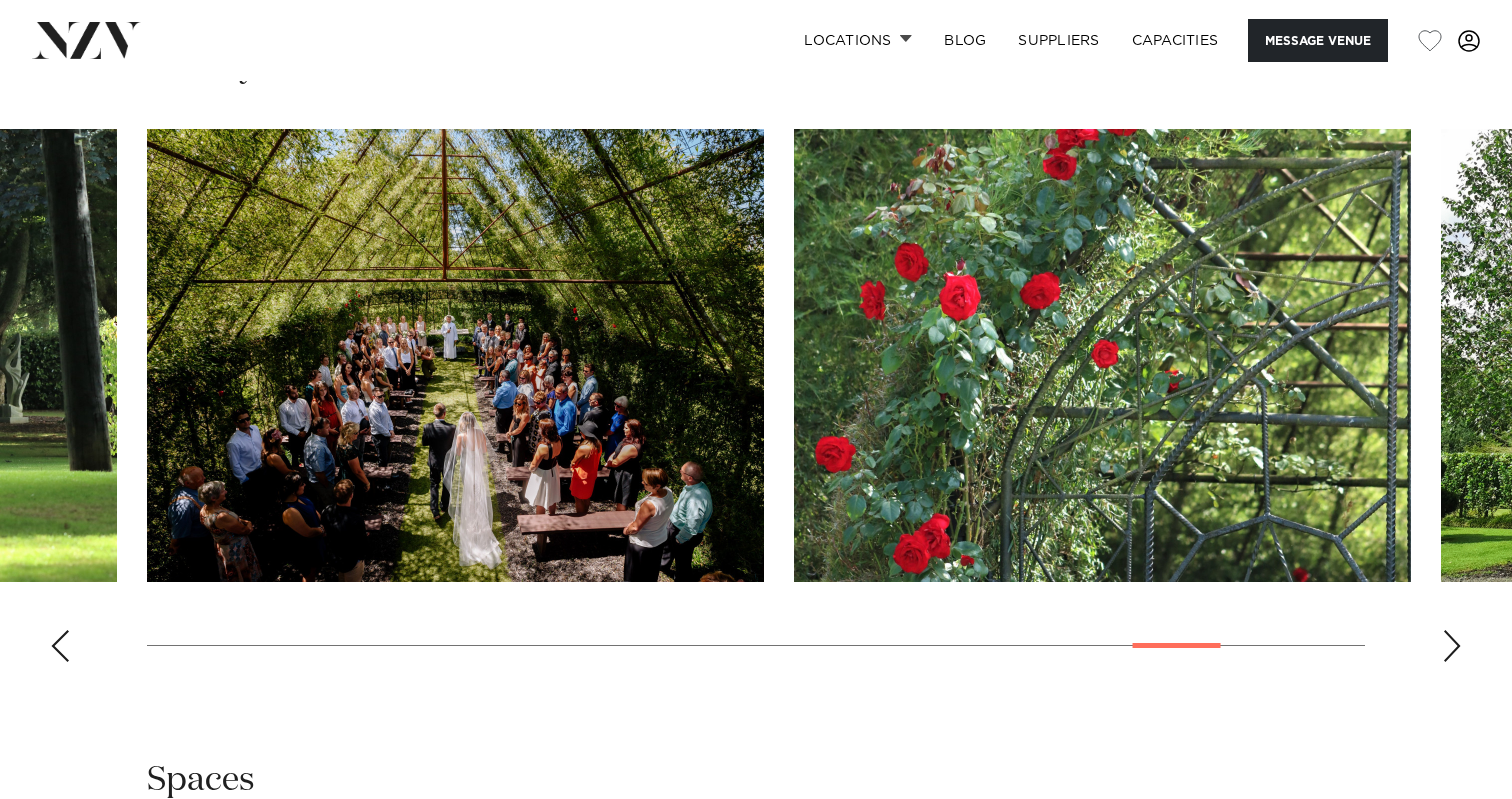click at bounding box center [60, 646] 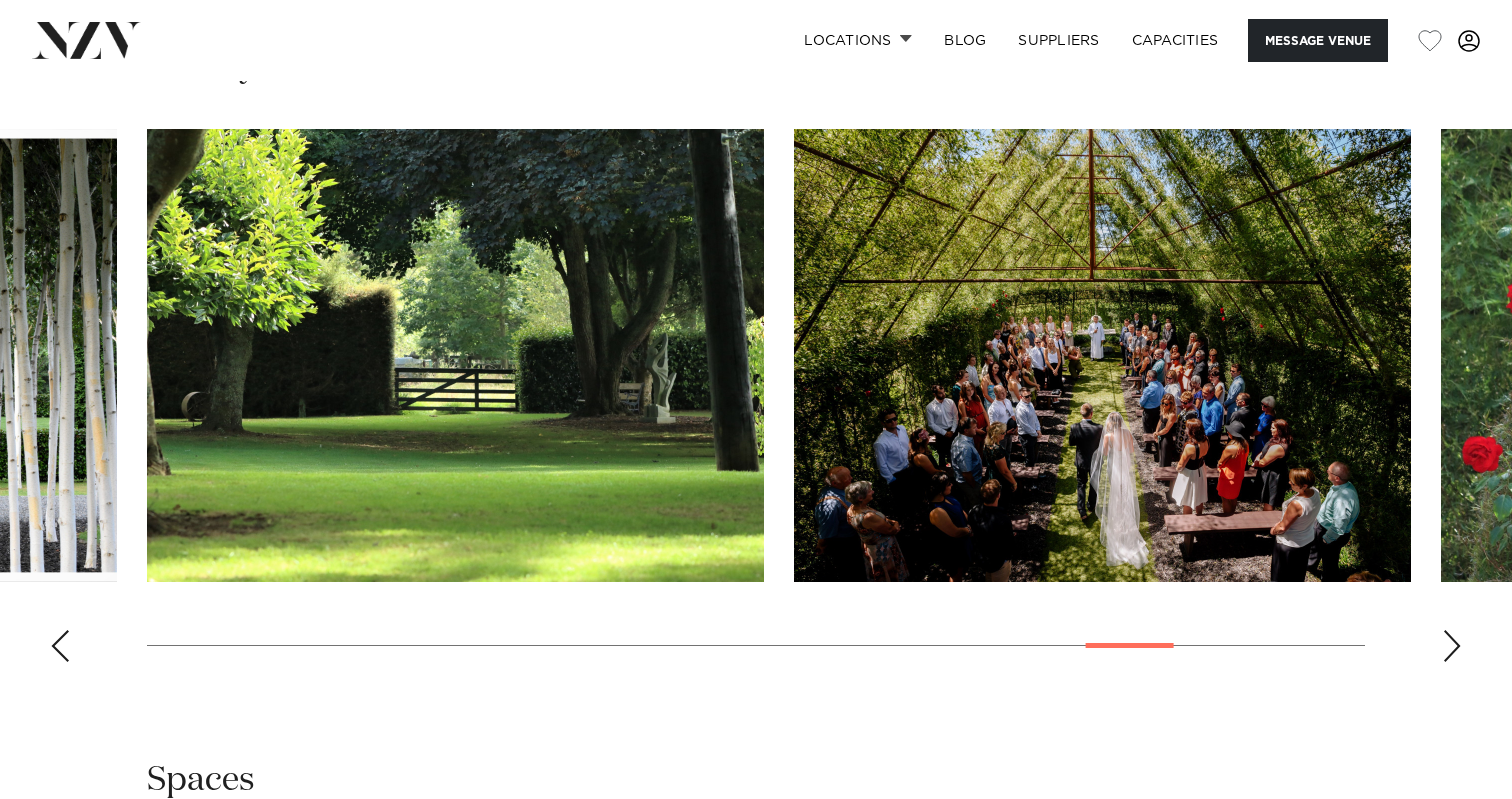 click at bounding box center (60, 646) 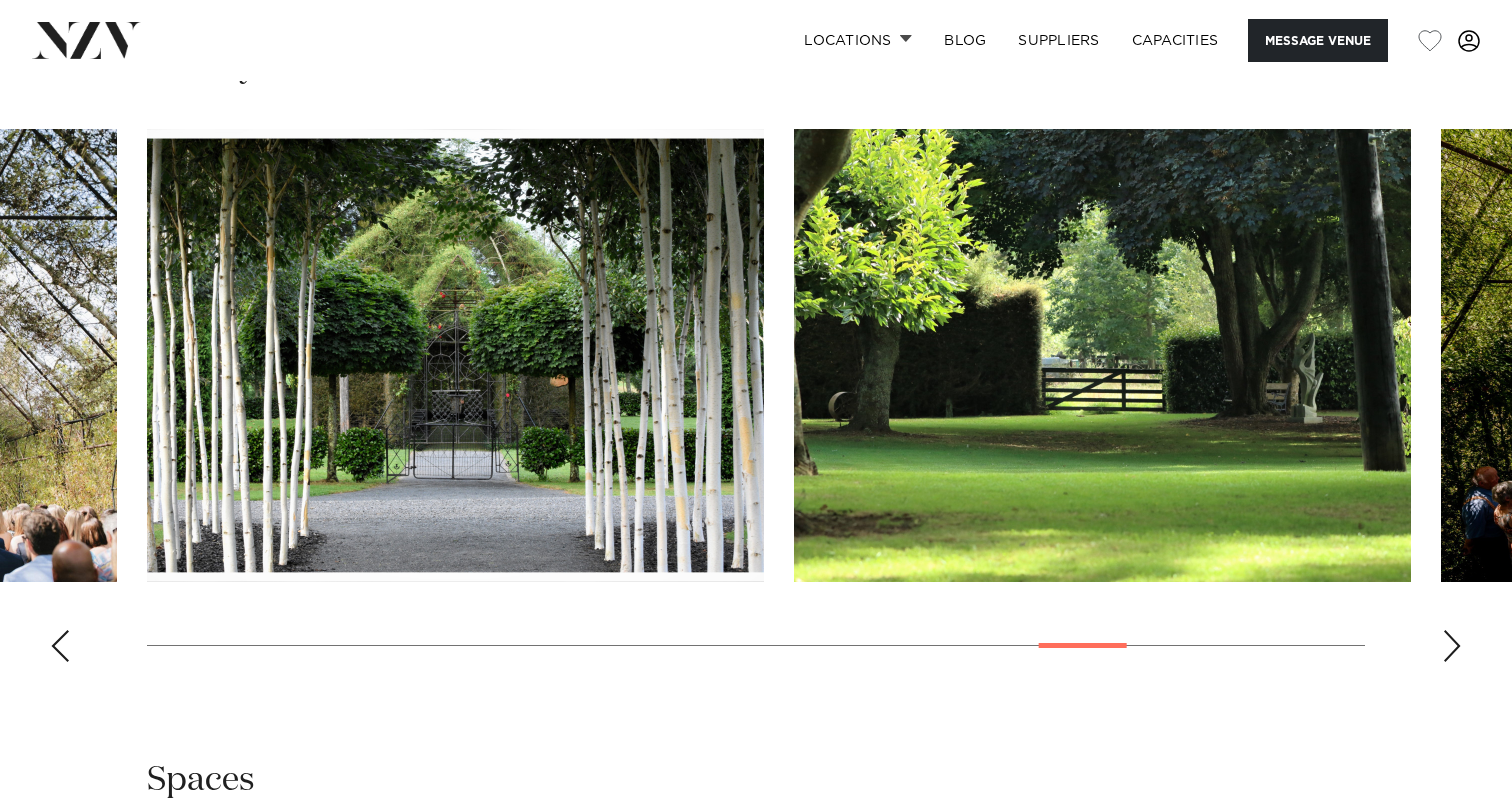 click at bounding box center (60, 646) 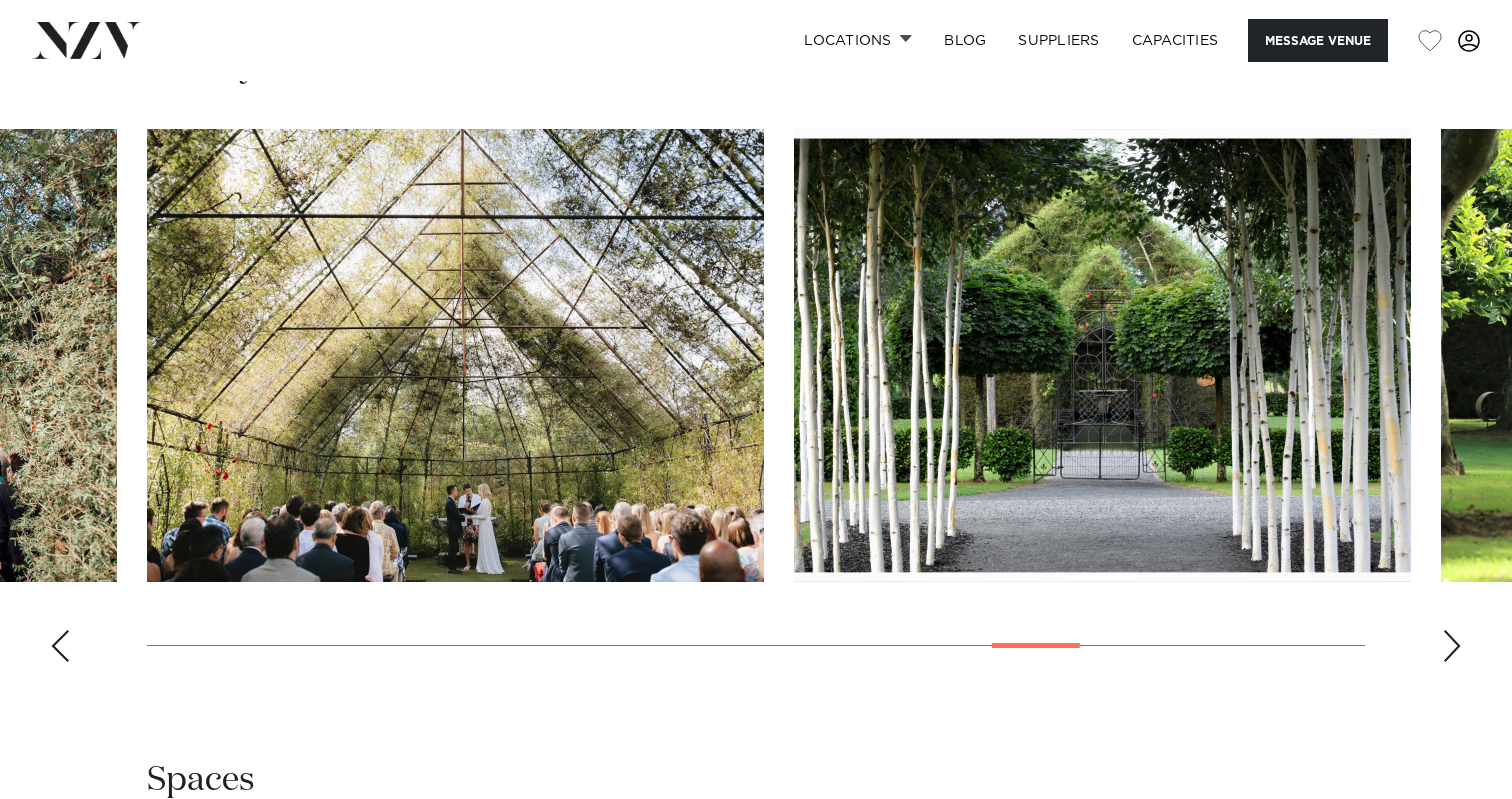 click at bounding box center [60, 646] 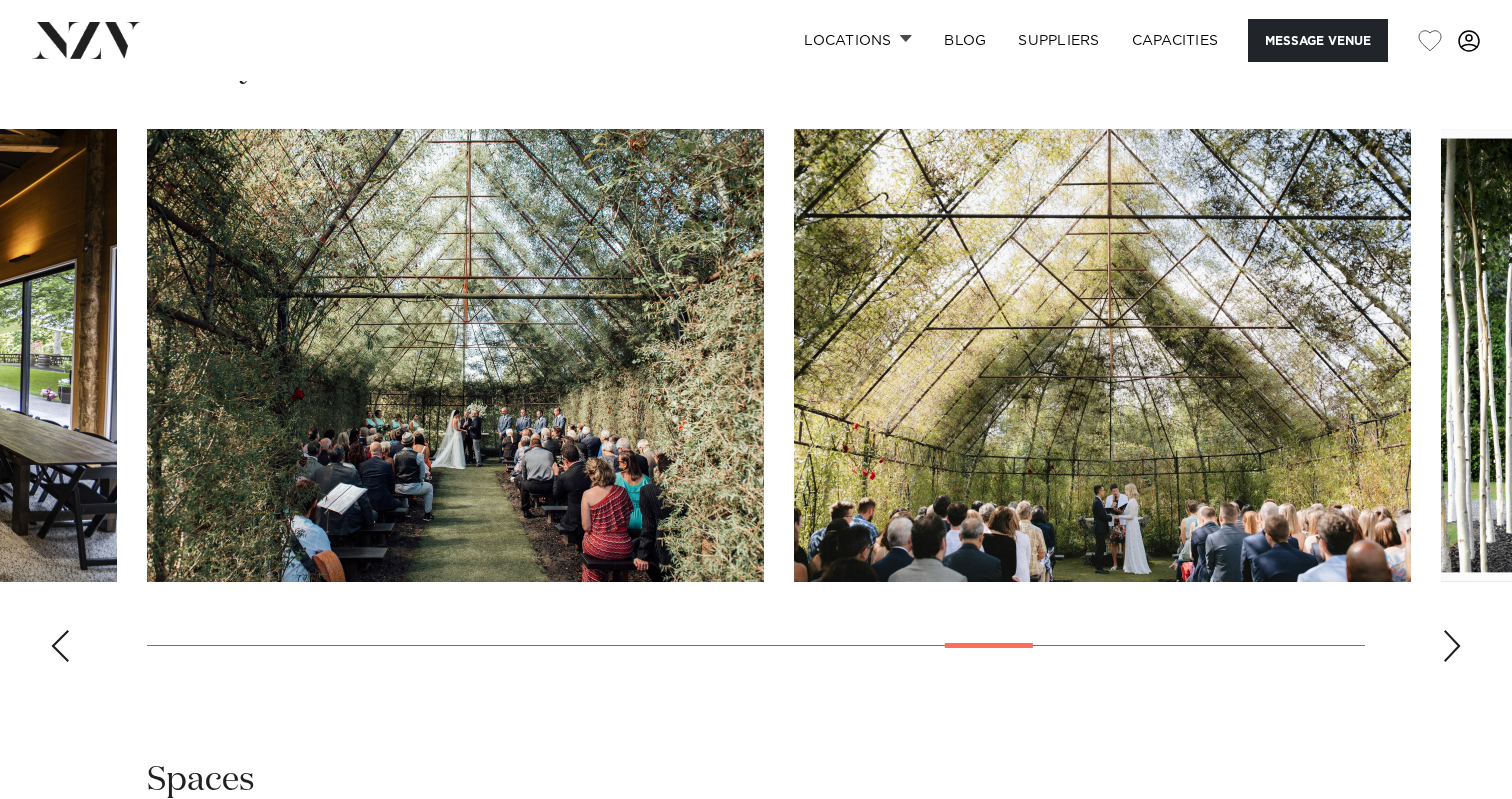 click at bounding box center [60, 646] 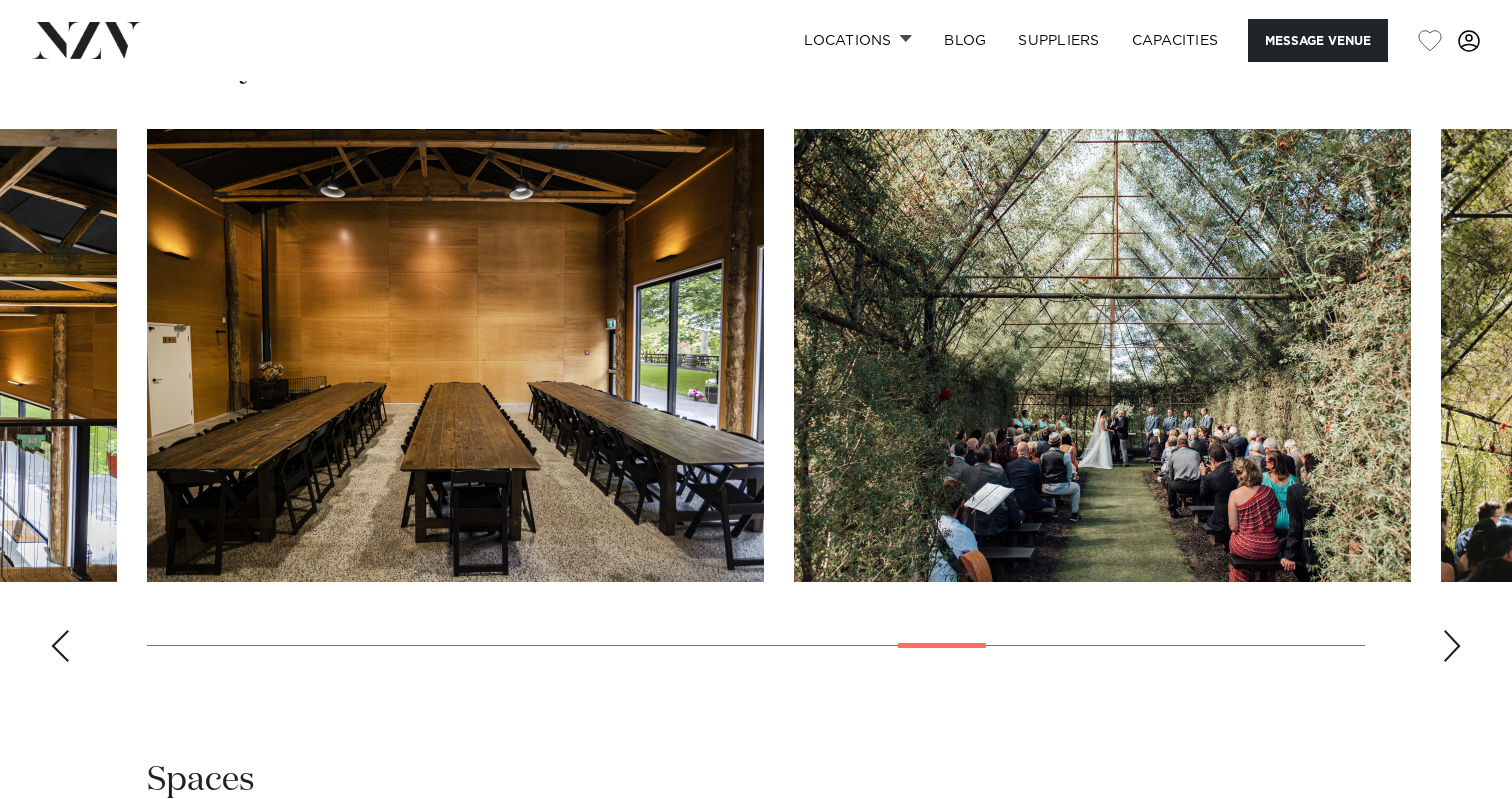 click at bounding box center (60, 646) 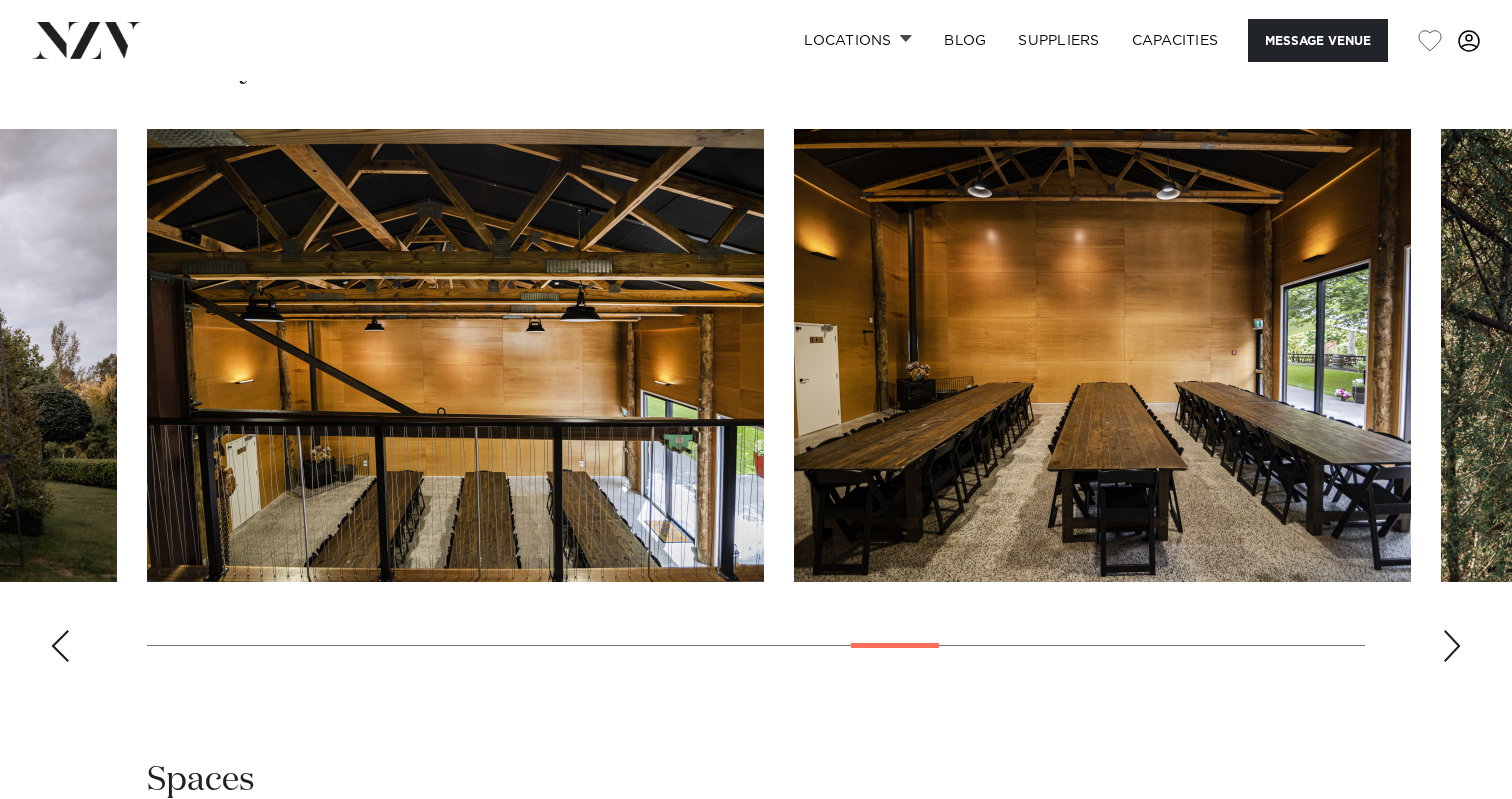 click at bounding box center [60, 646] 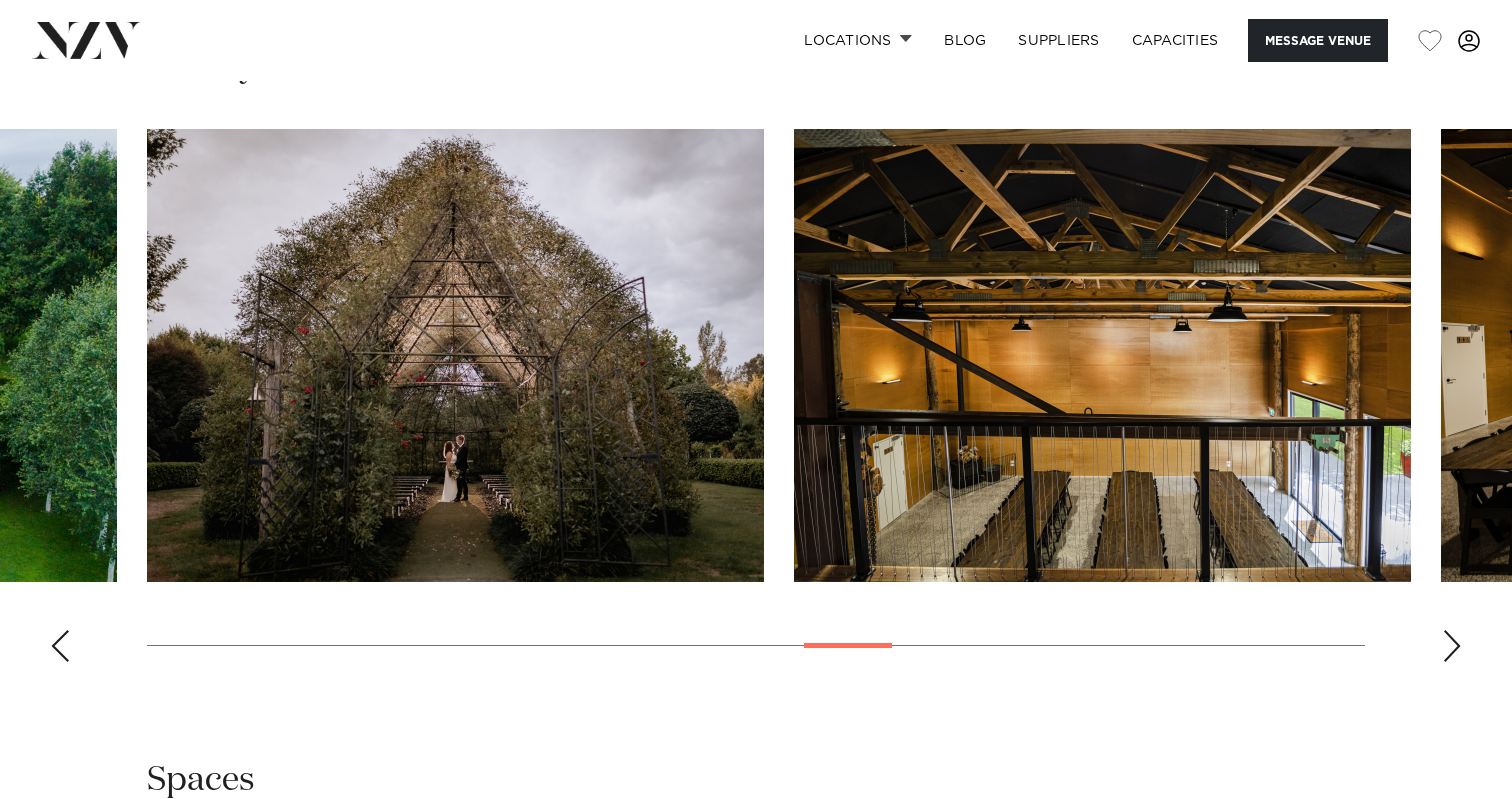 click at bounding box center (60, 646) 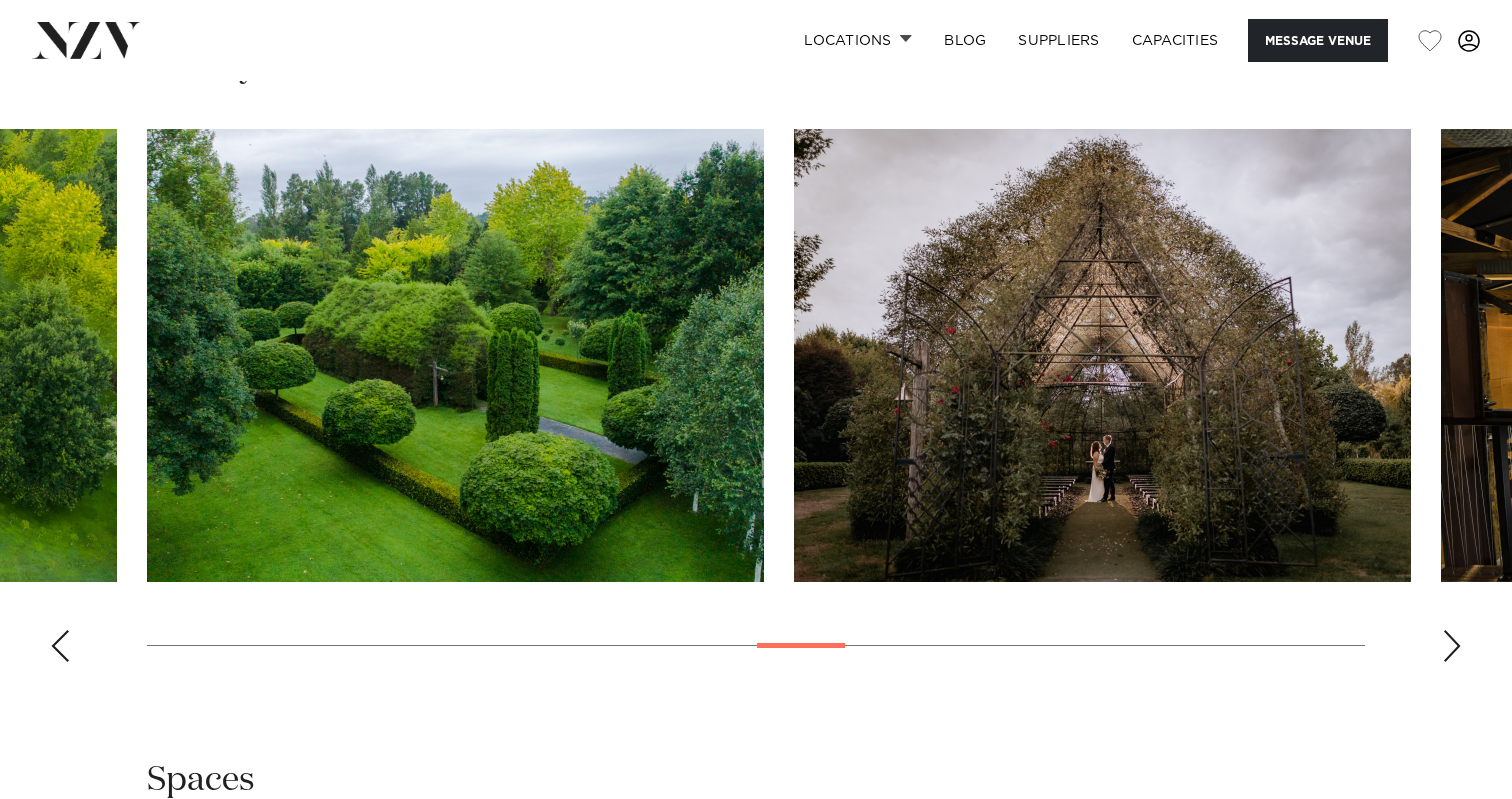 click at bounding box center [60, 646] 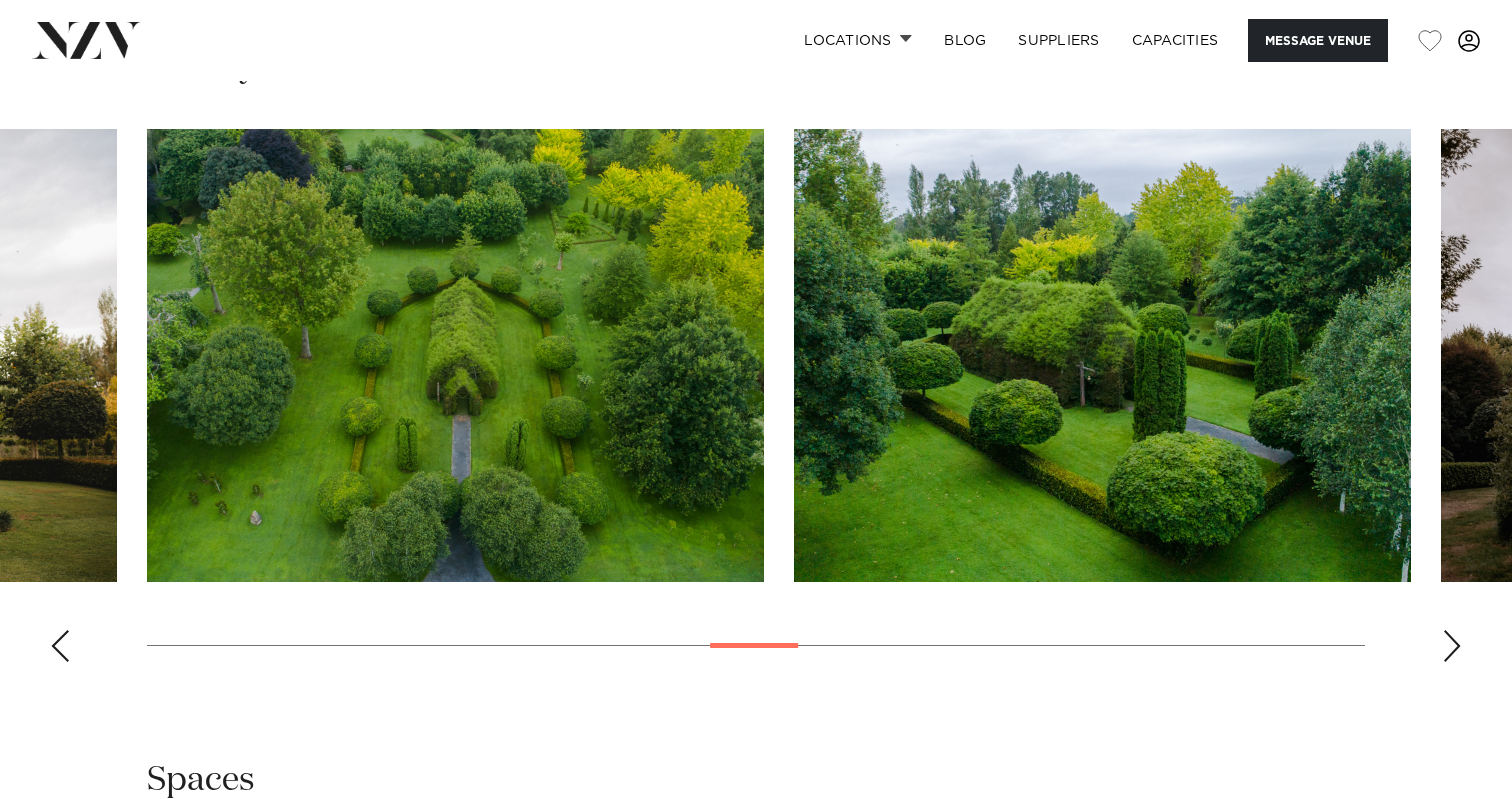 click at bounding box center (60, 646) 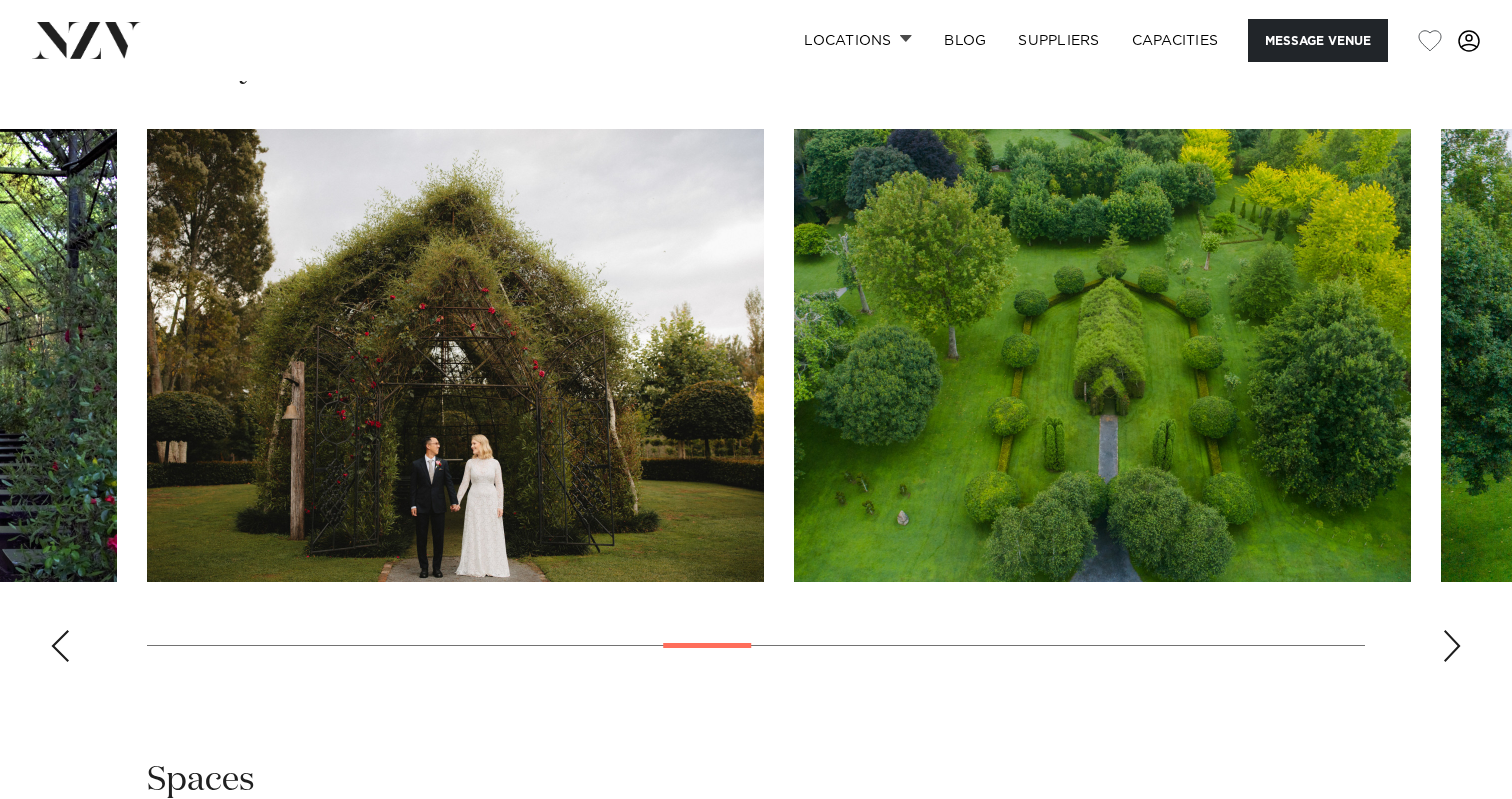click at bounding box center [60, 646] 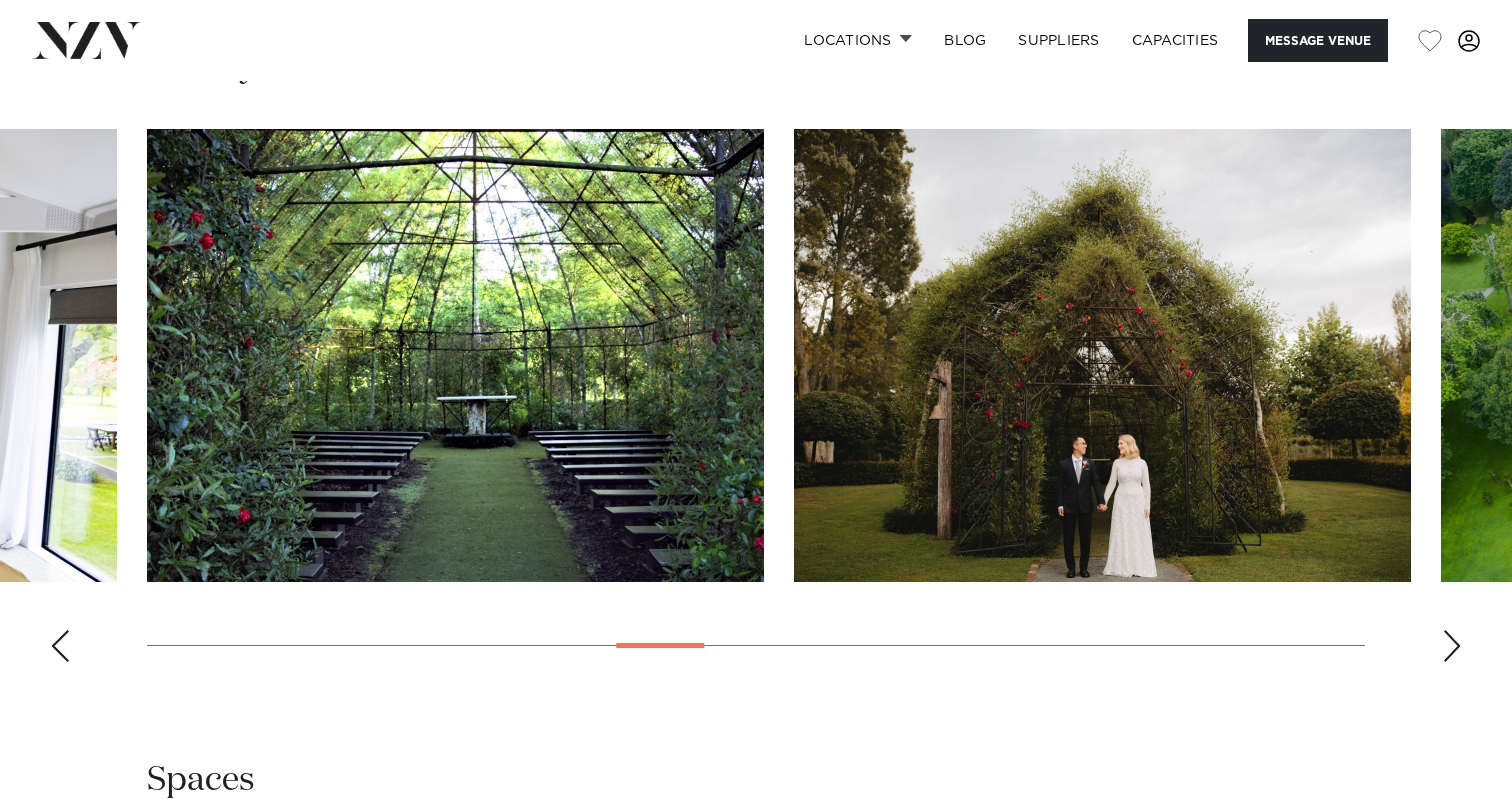 click at bounding box center [60, 646] 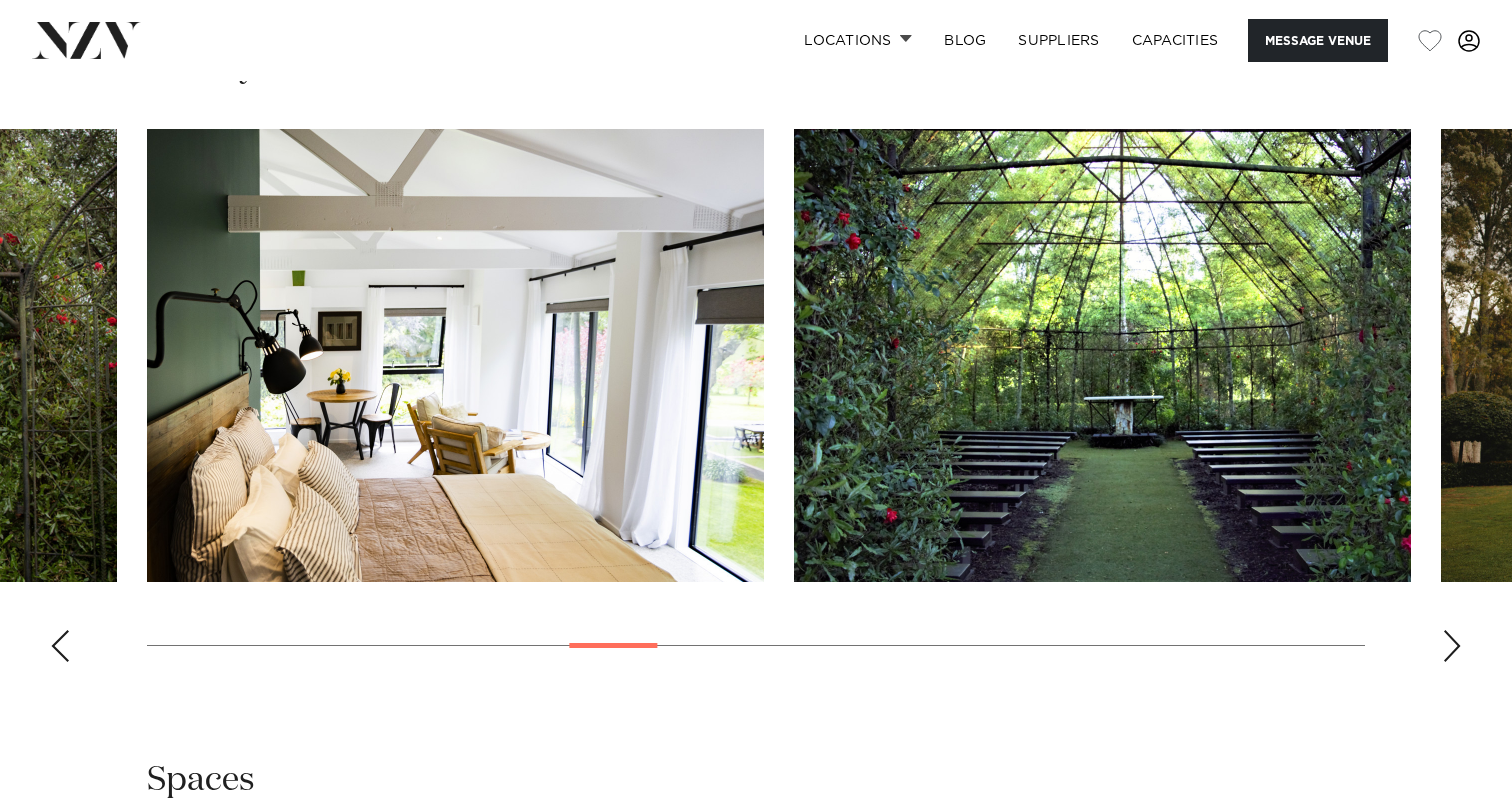 click at bounding box center (60, 646) 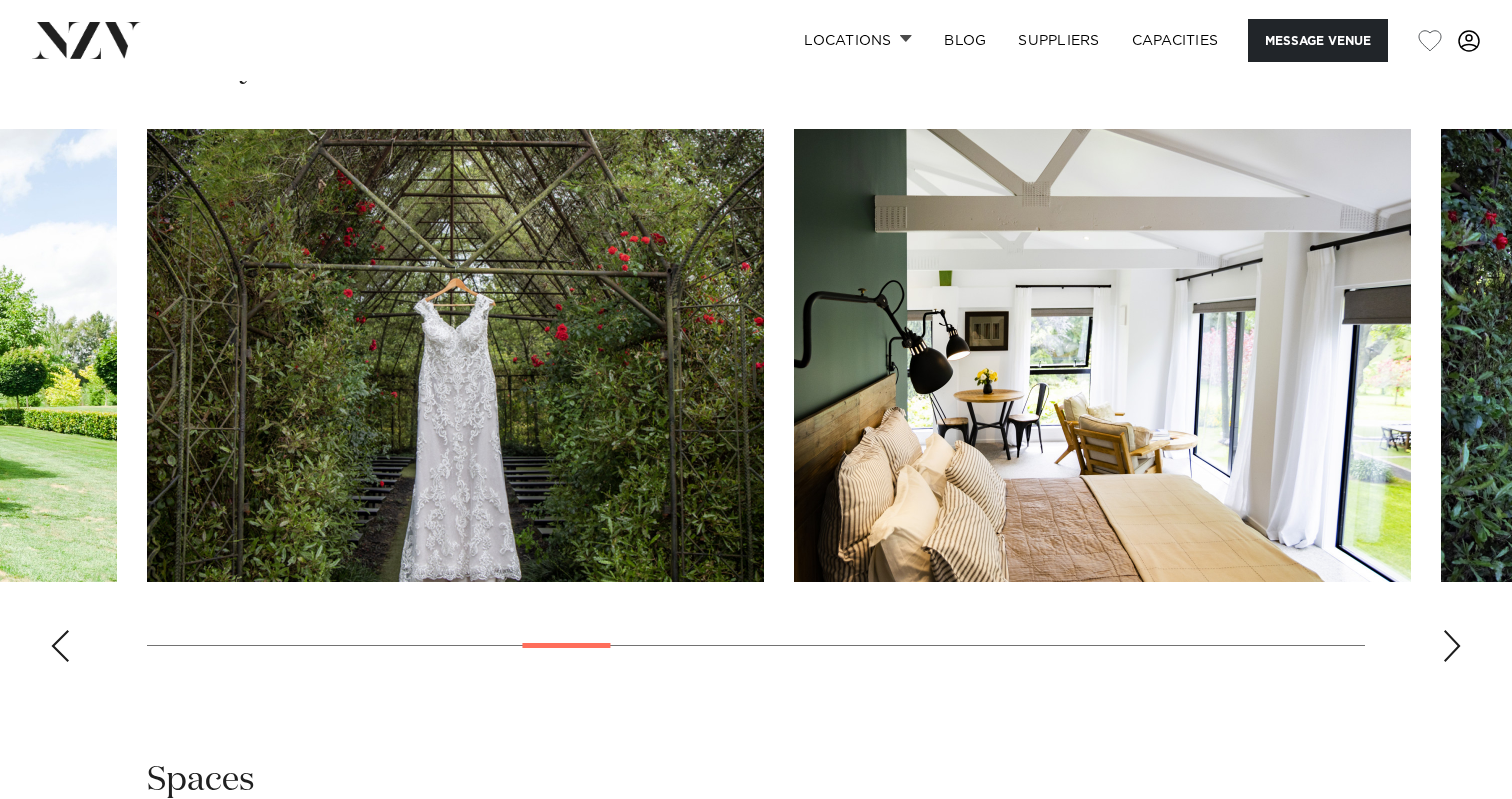 click at bounding box center [60, 646] 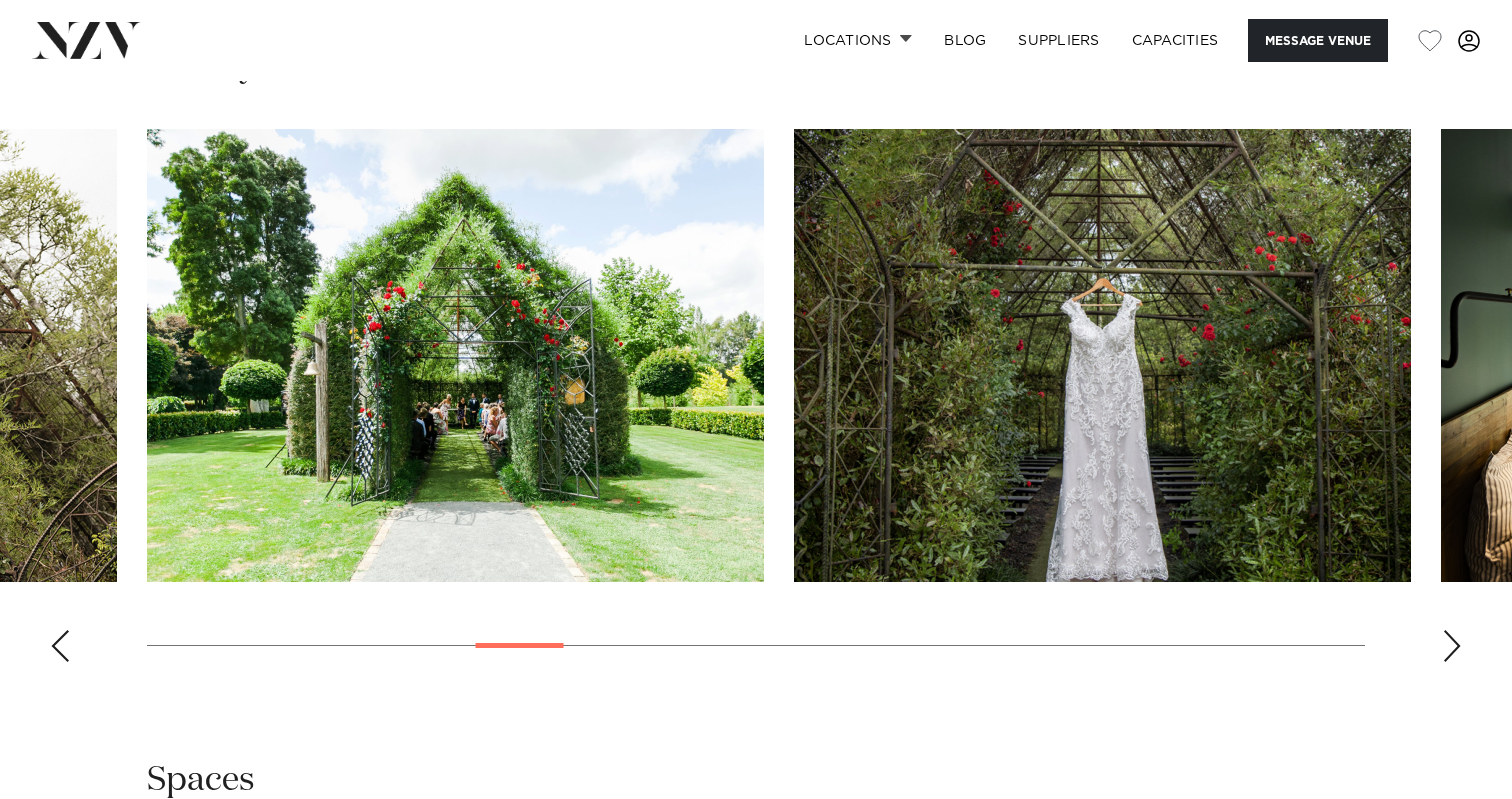 click at bounding box center (60, 646) 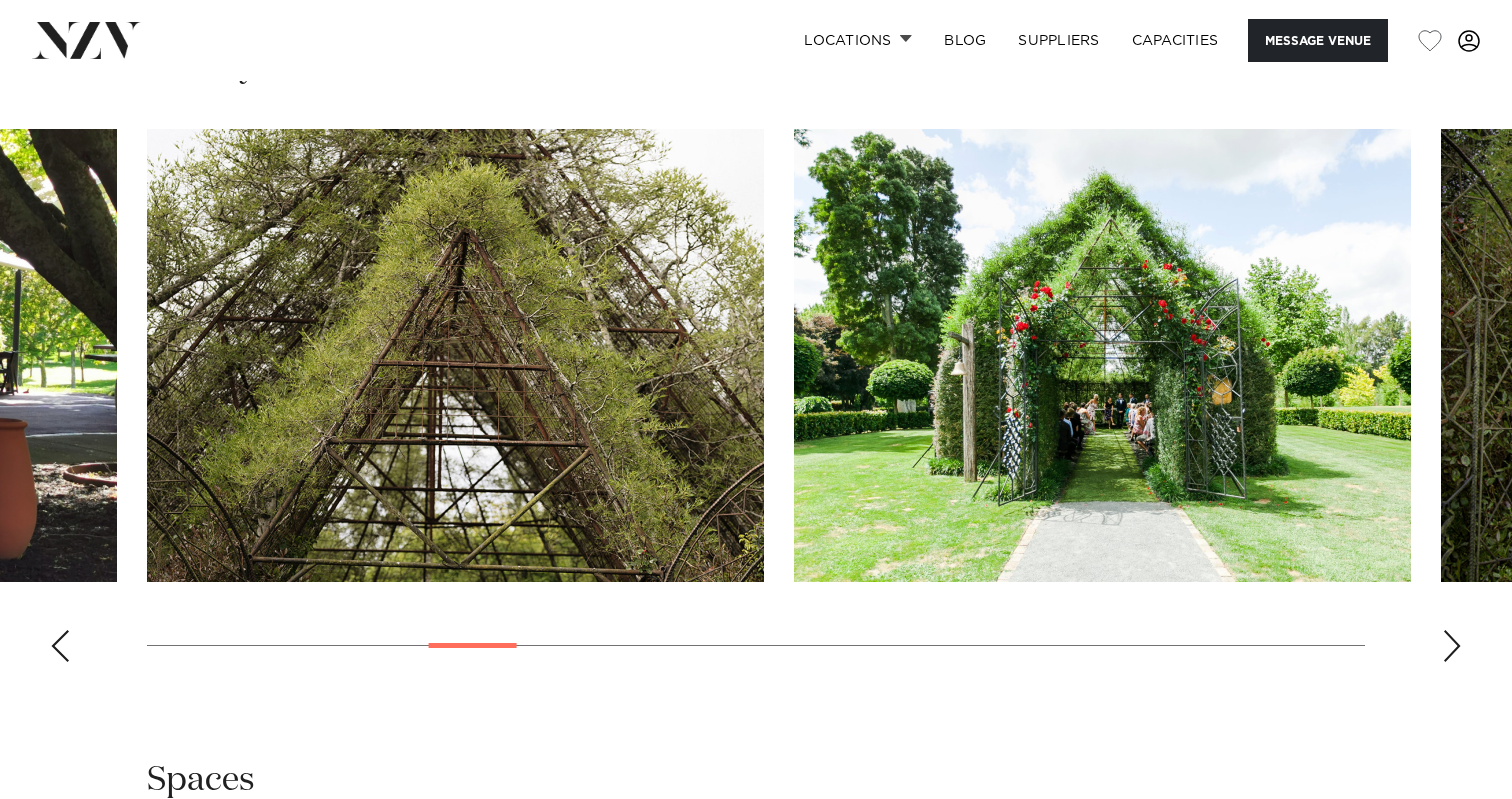 click at bounding box center (60, 646) 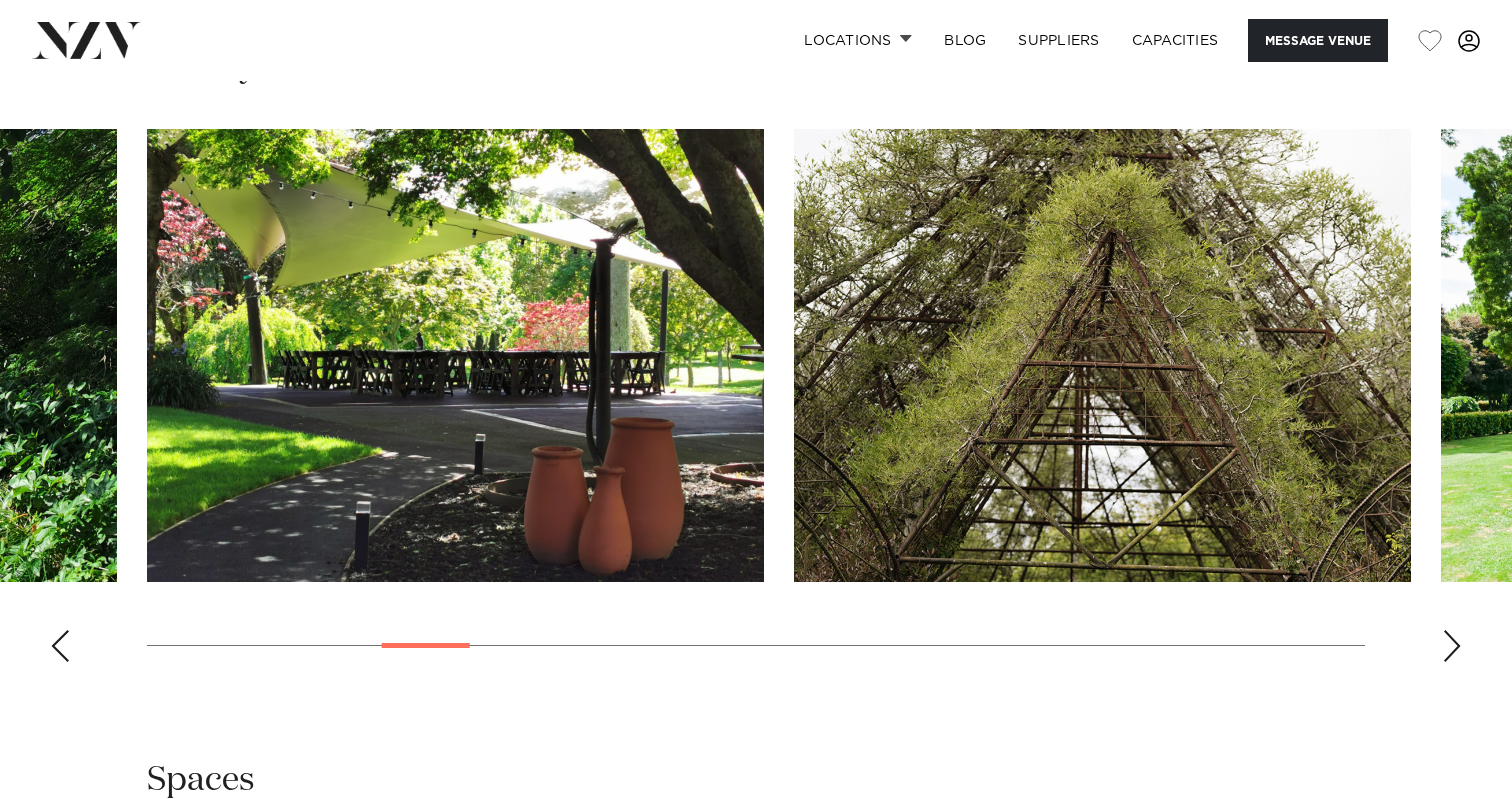 click at bounding box center (60, 646) 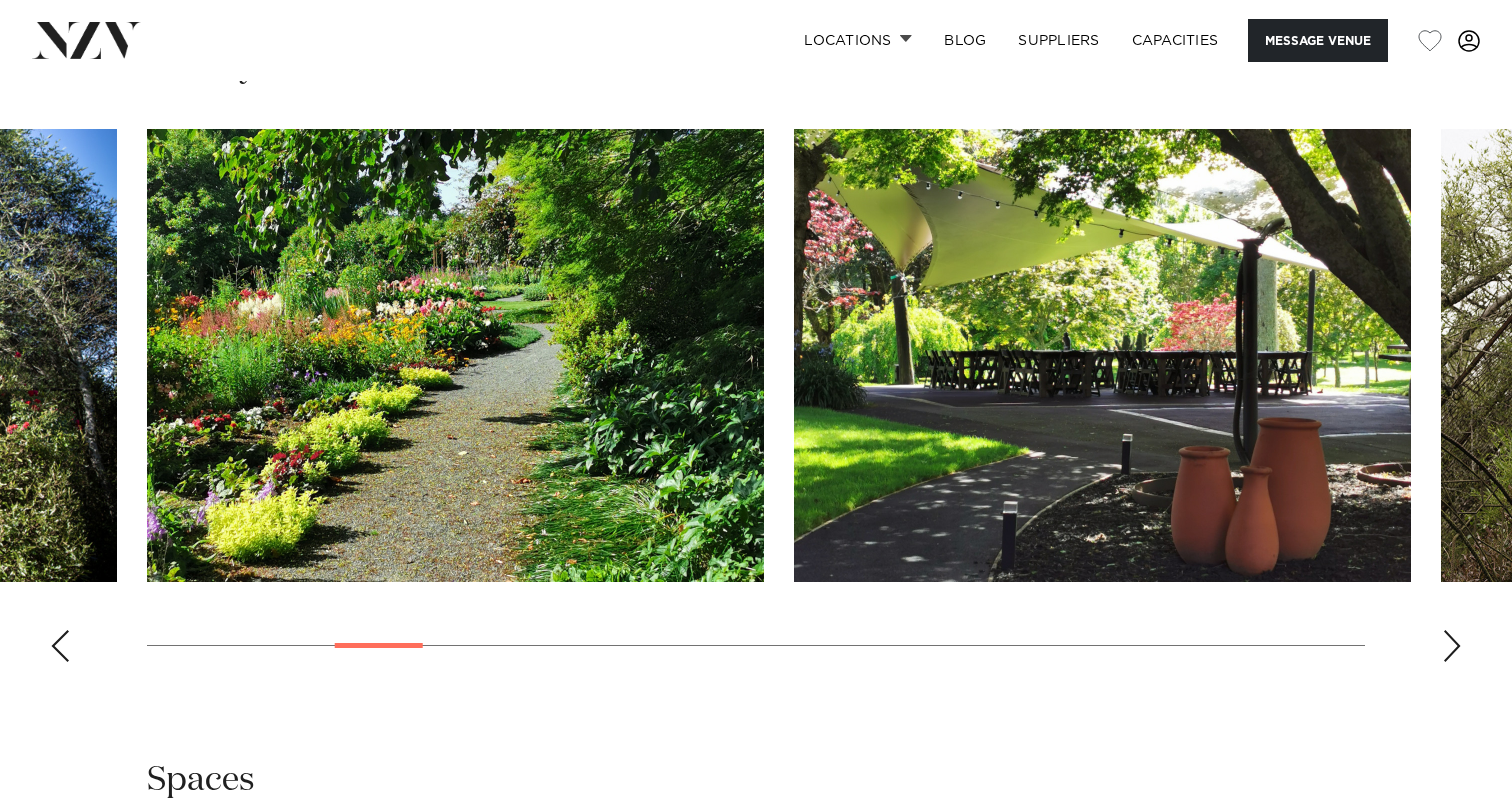 click at bounding box center (60, 646) 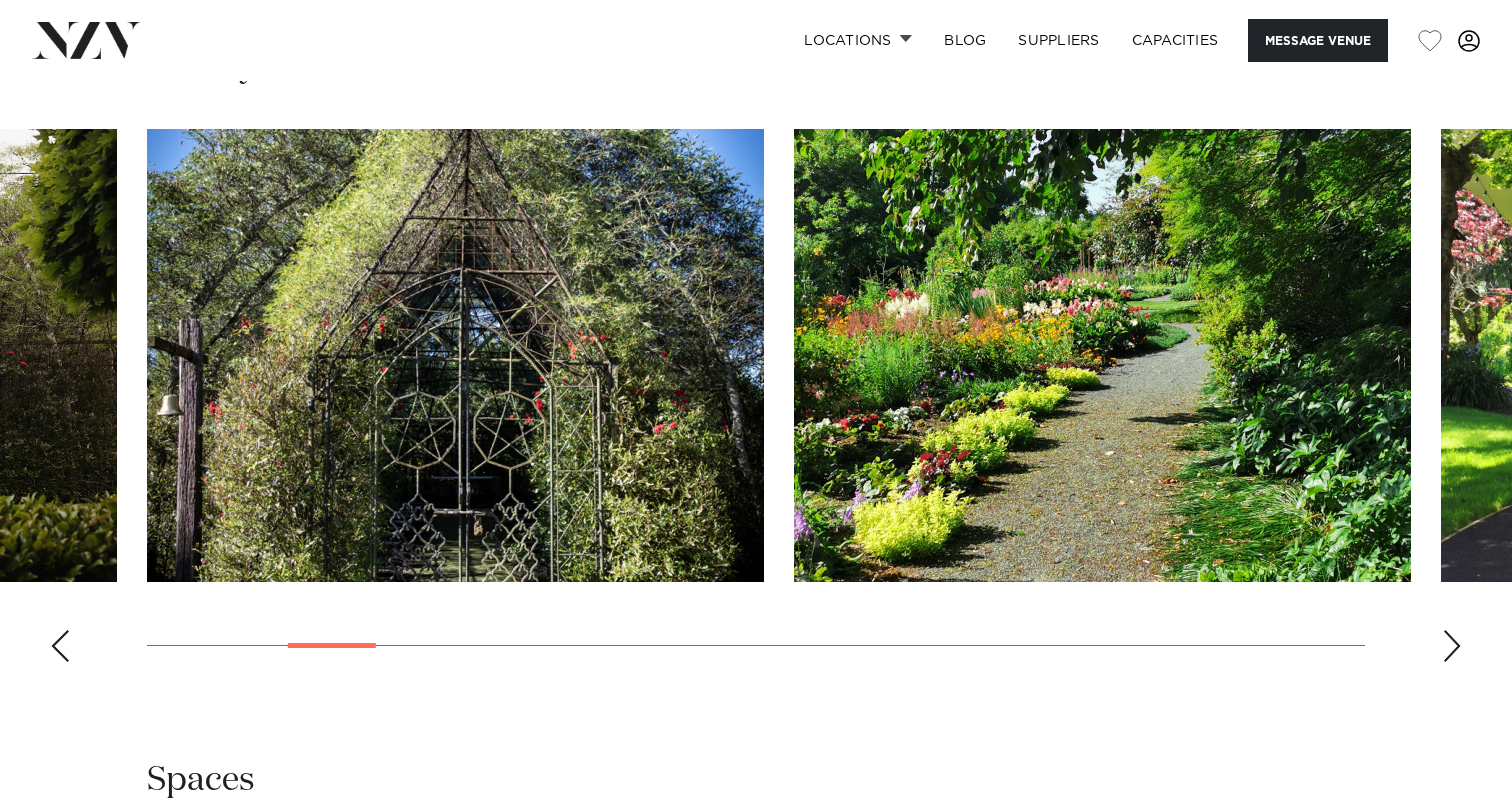 click at bounding box center (60, 646) 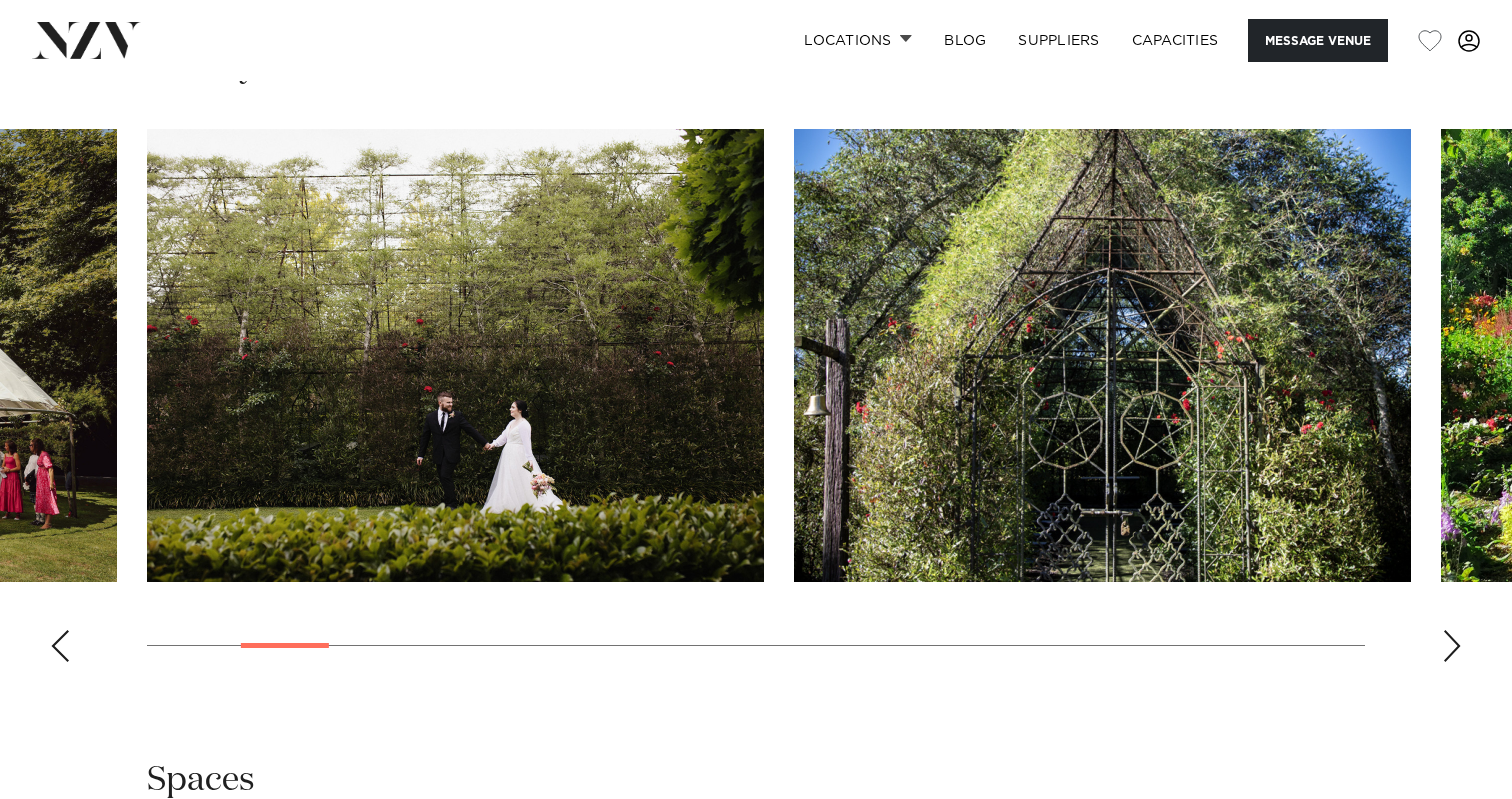 click at bounding box center (60, 646) 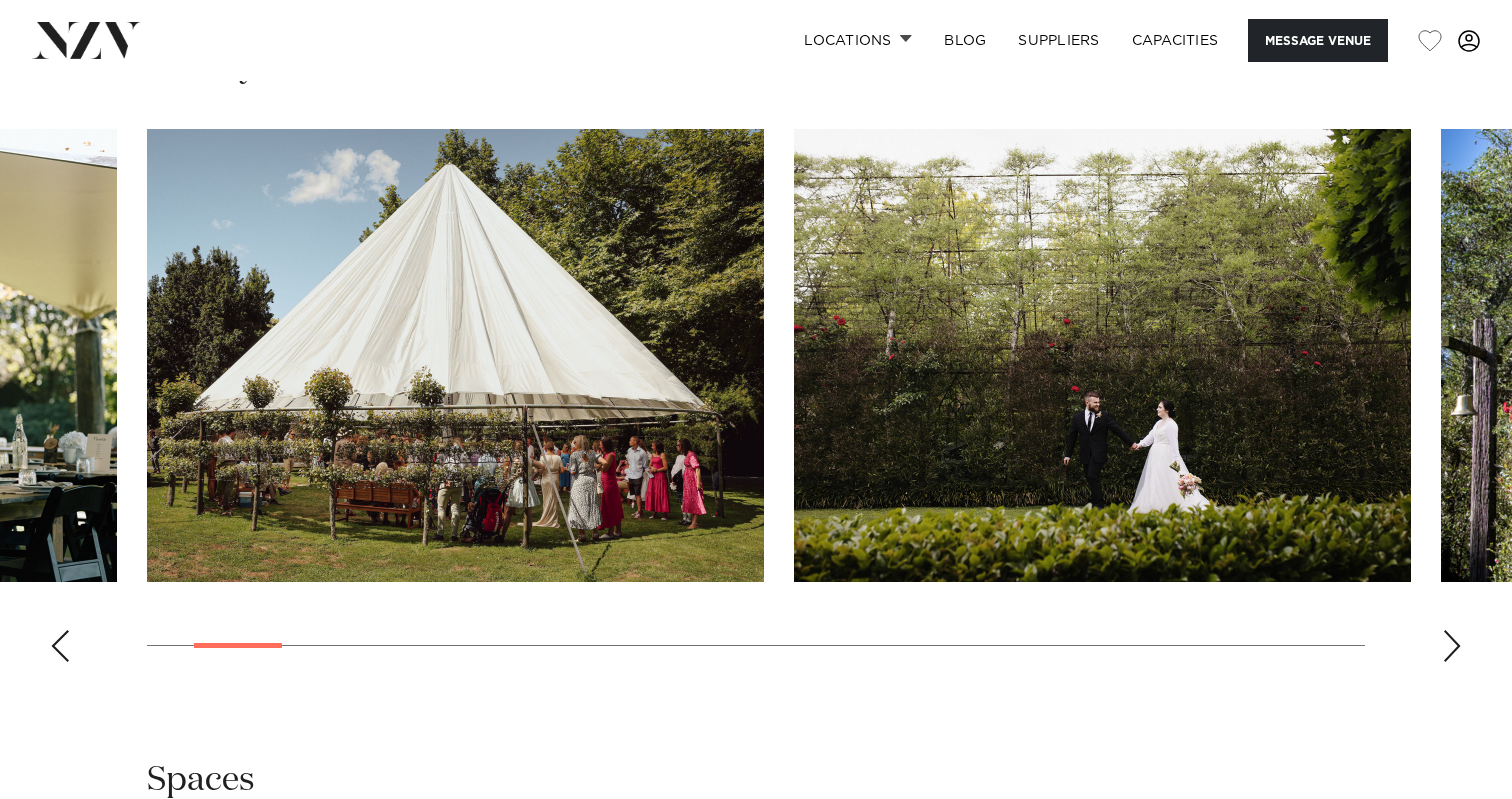 click at bounding box center (60, 646) 